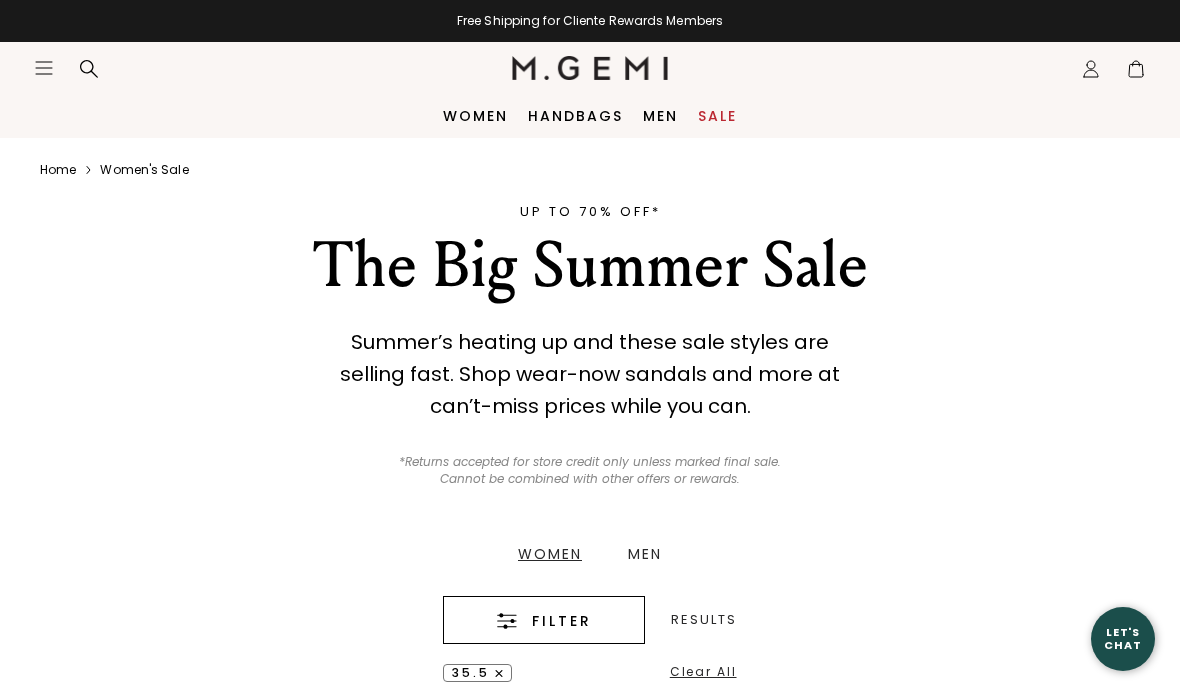 scroll, scrollTop: 0, scrollLeft: 0, axis: both 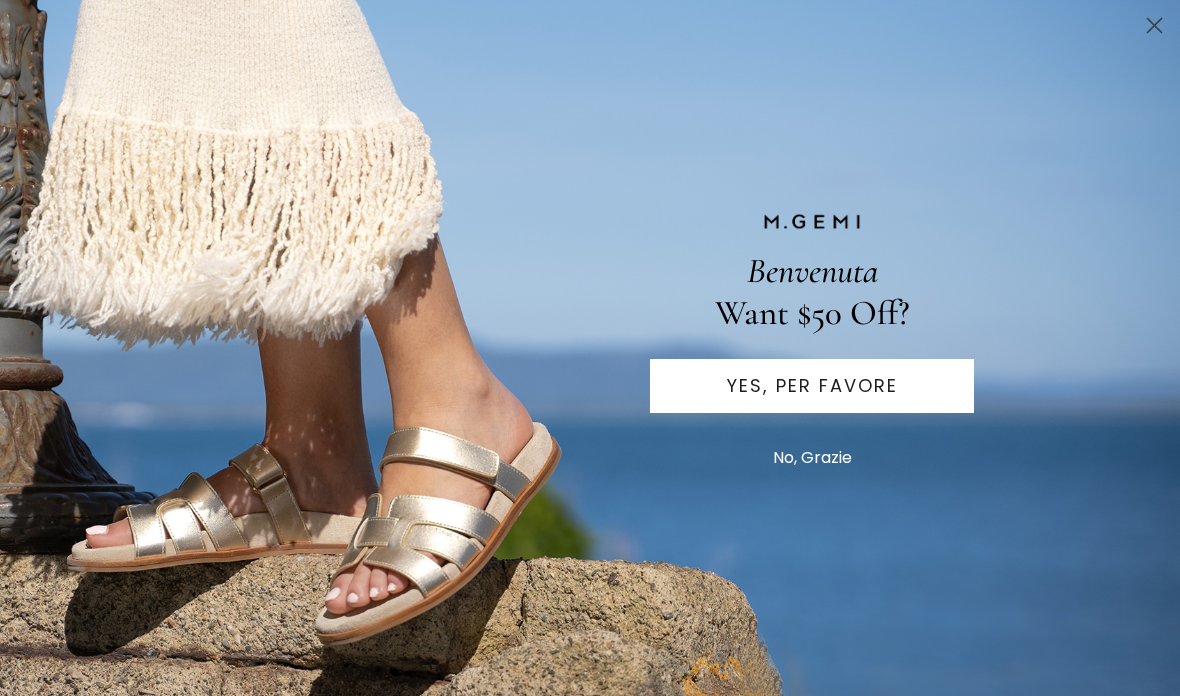 click 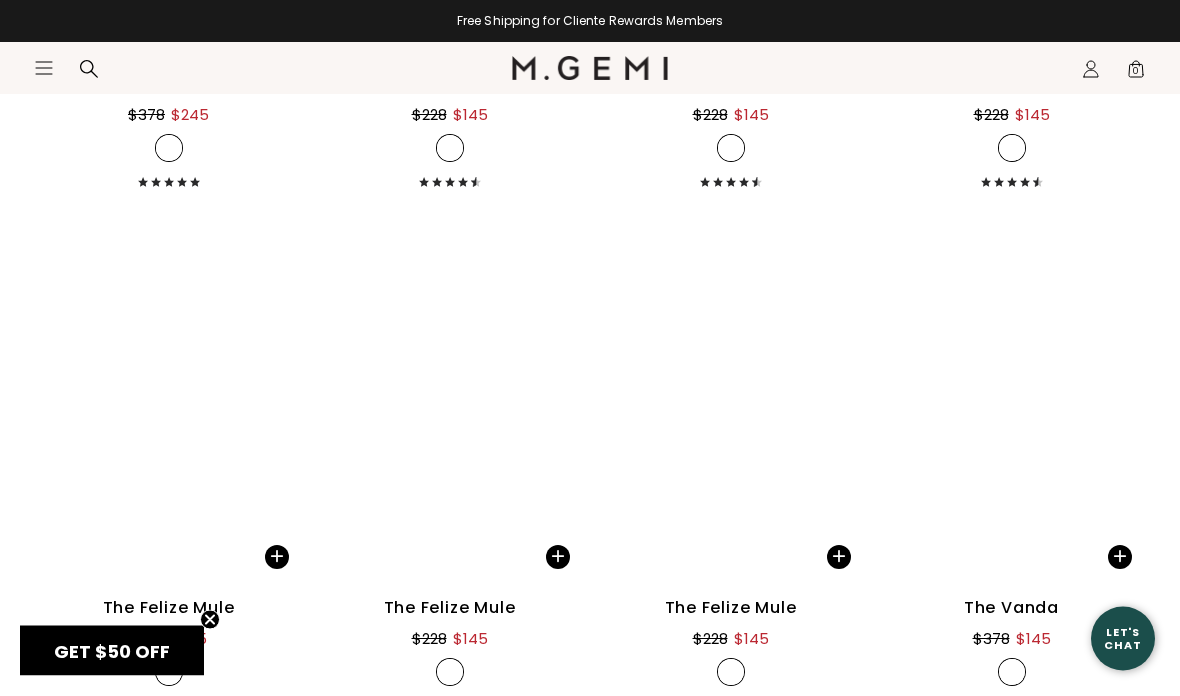 scroll, scrollTop: 4656, scrollLeft: 0, axis: vertical 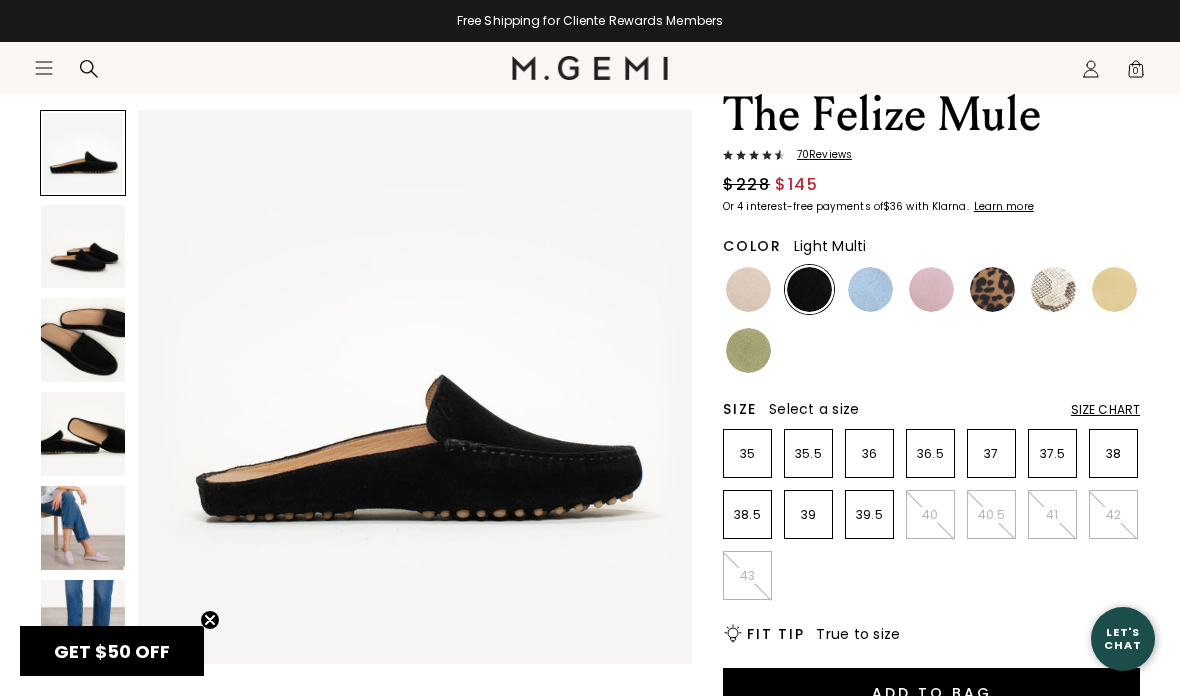 click at bounding box center [1053, 289] 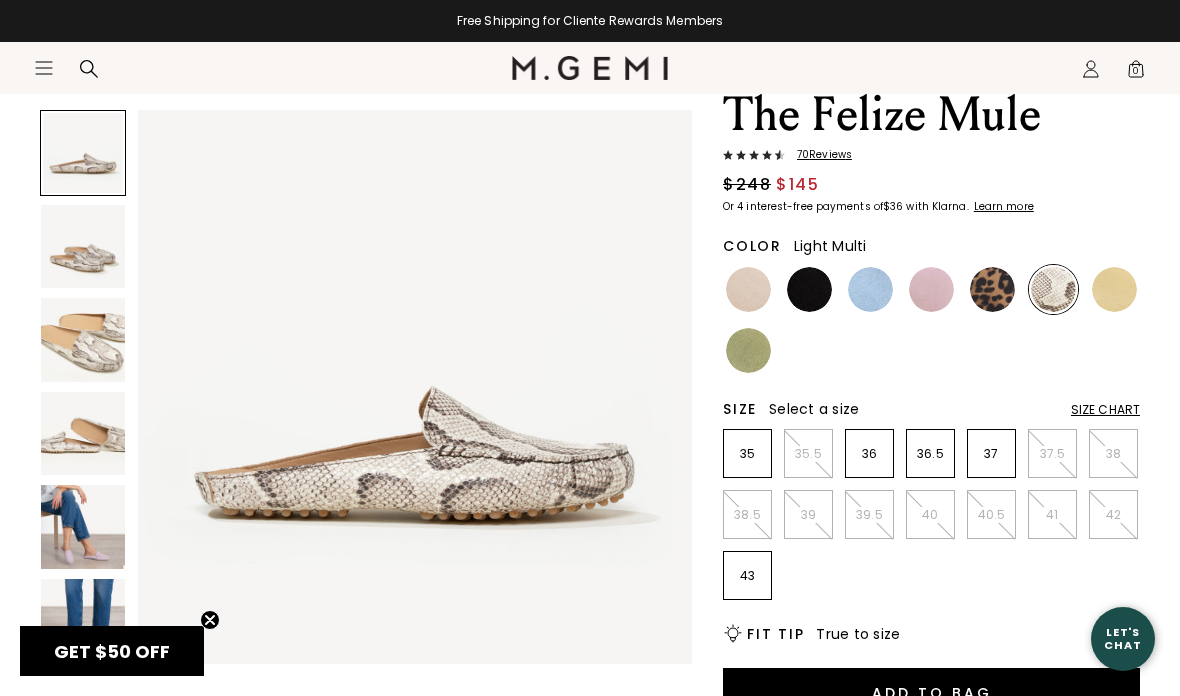 scroll, scrollTop: 0, scrollLeft: 0, axis: both 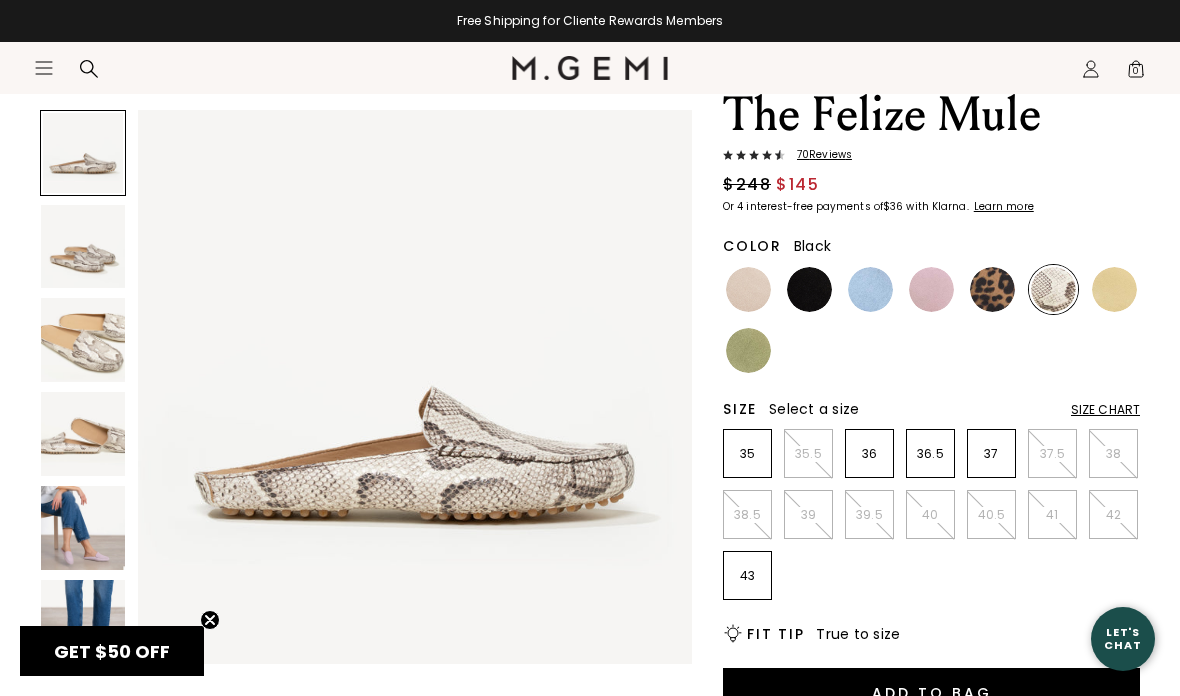 click at bounding box center [809, 289] 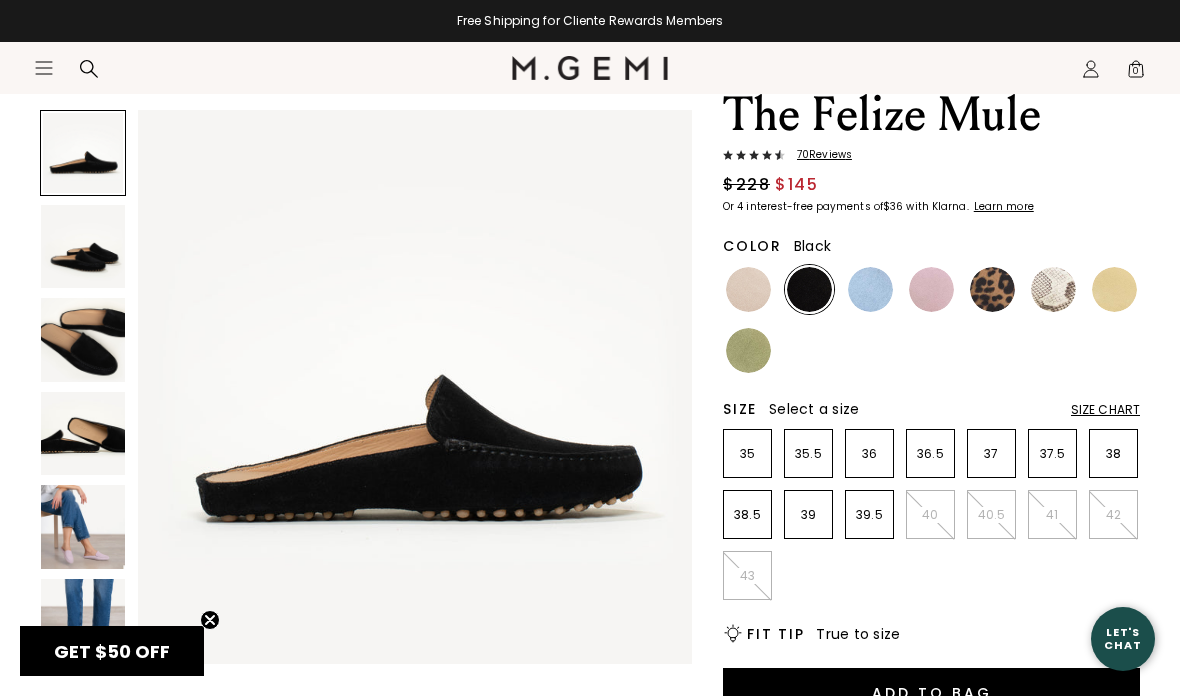 scroll, scrollTop: 0, scrollLeft: 0, axis: both 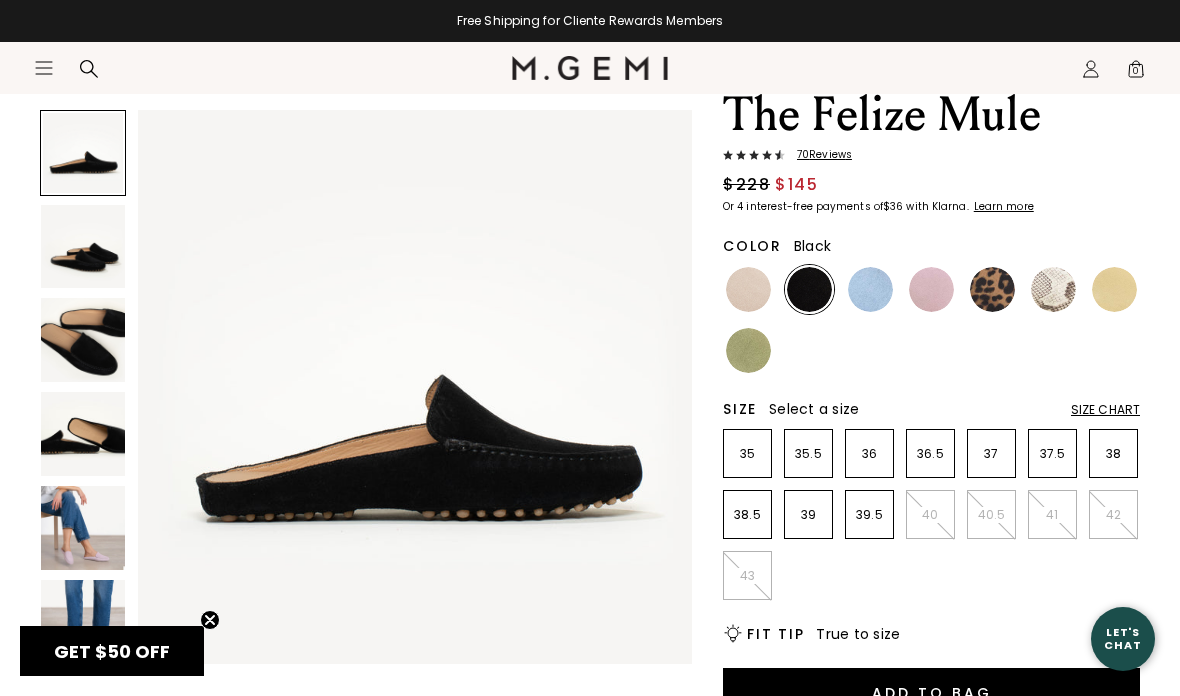click at bounding box center (931, 289) 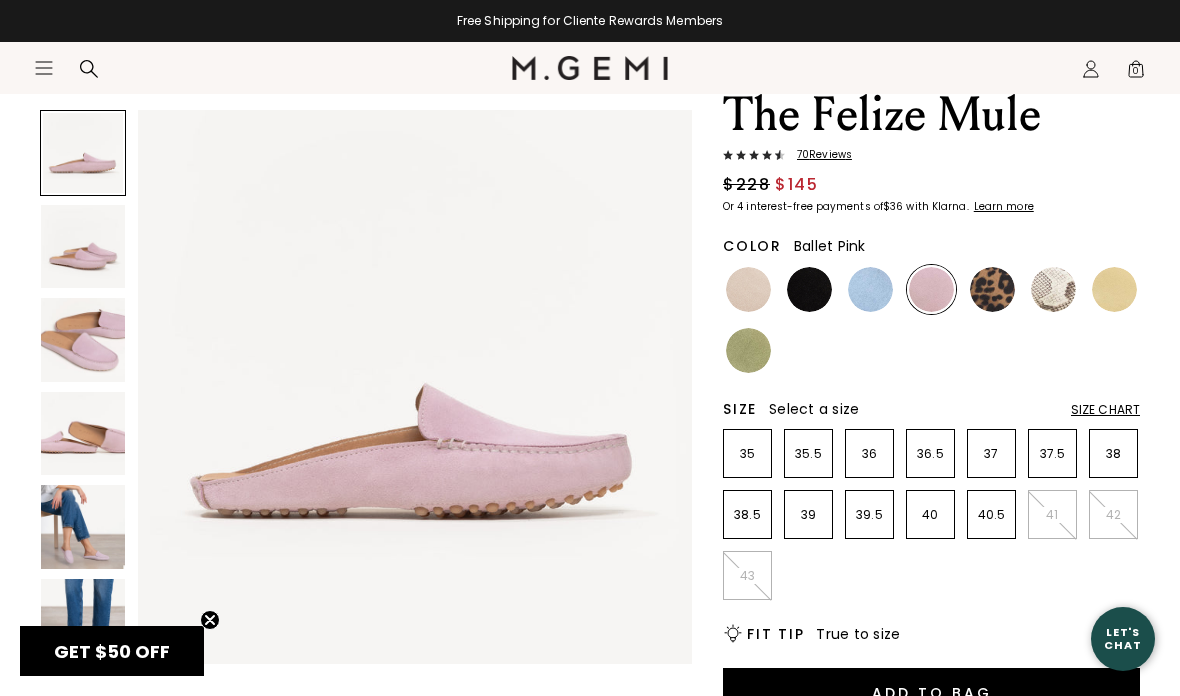 scroll, scrollTop: 0, scrollLeft: 0, axis: both 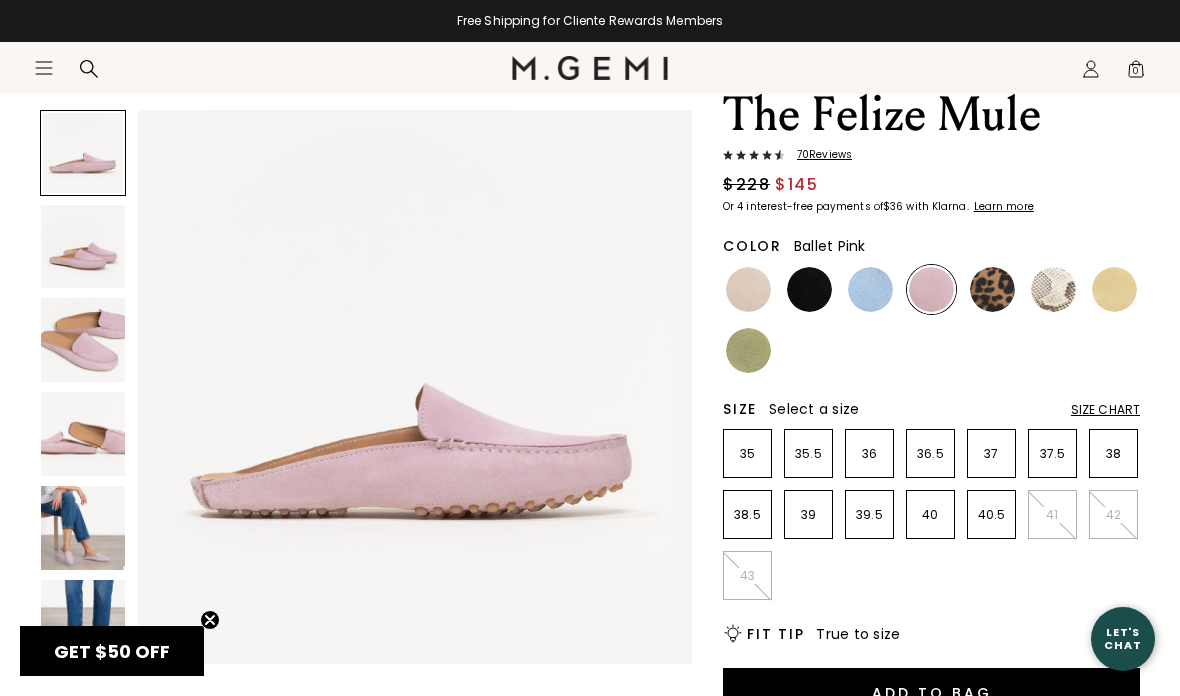 click at bounding box center [870, 289] 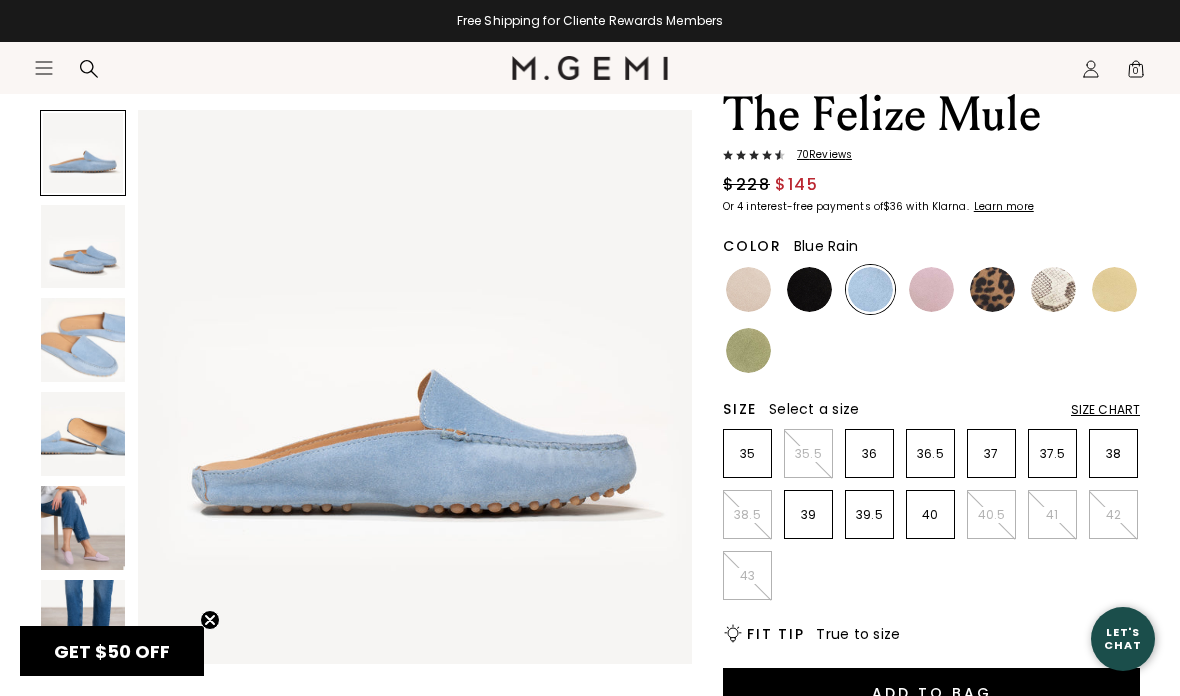 scroll, scrollTop: 0, scrollLeft: 0, axis: both 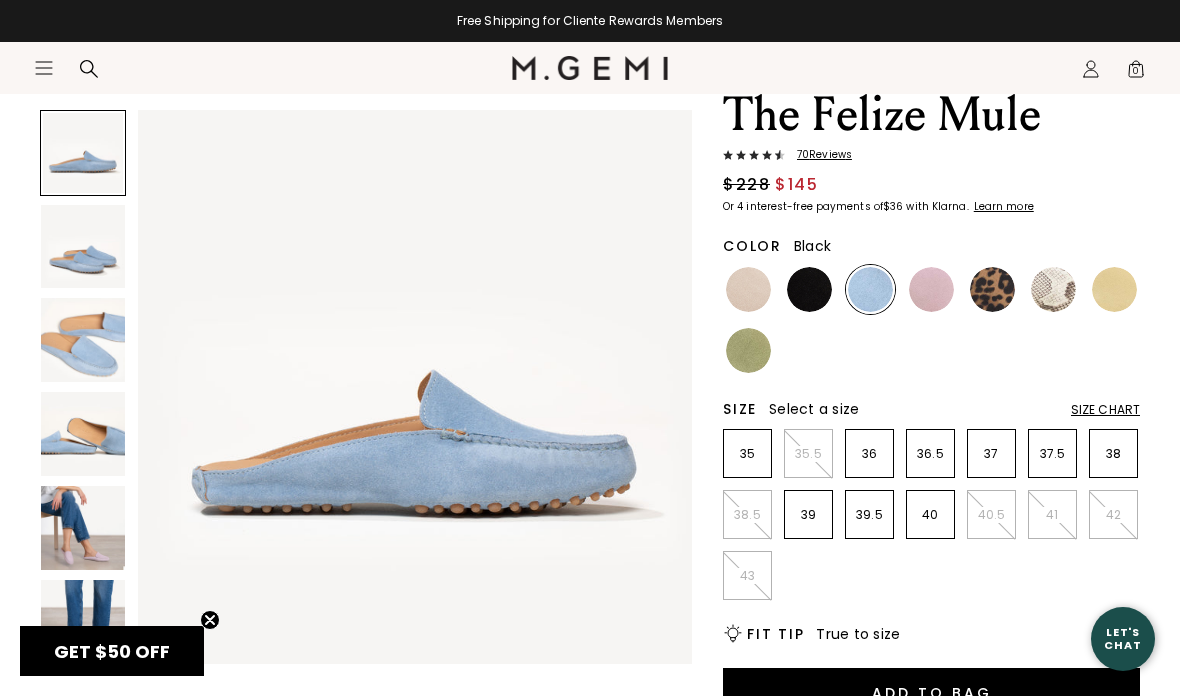 click at bounding box center (809, 289) 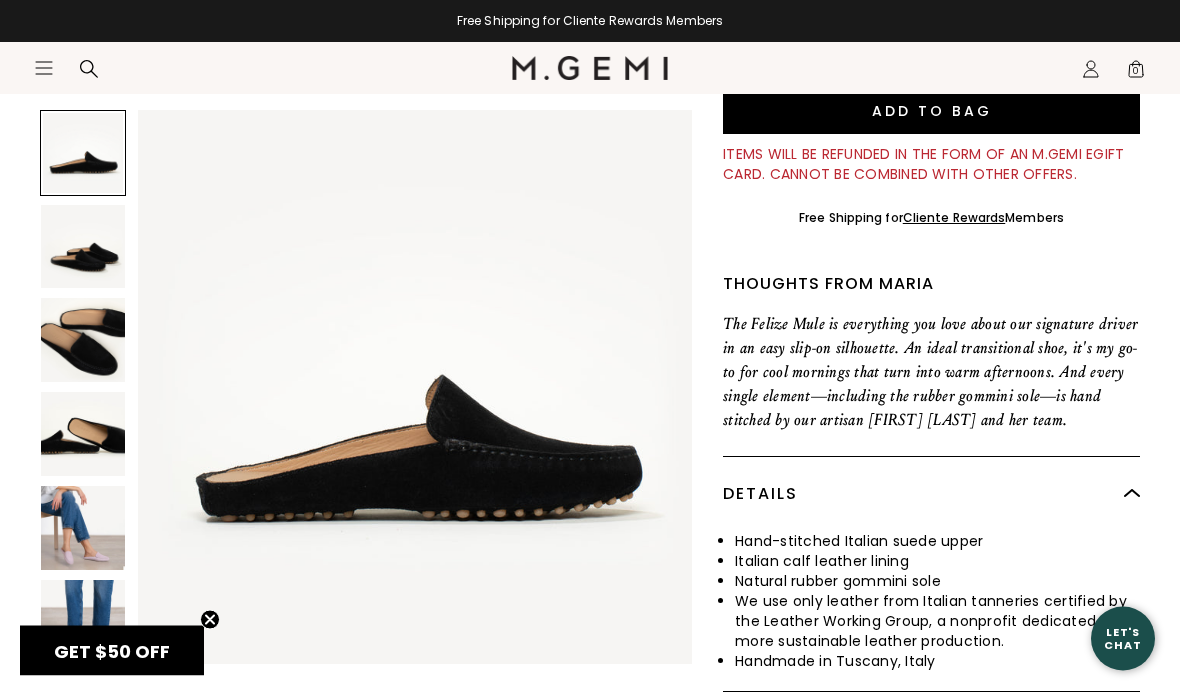 scroll, scrollTop: 707, scrollLeft: 0, axis: vertical 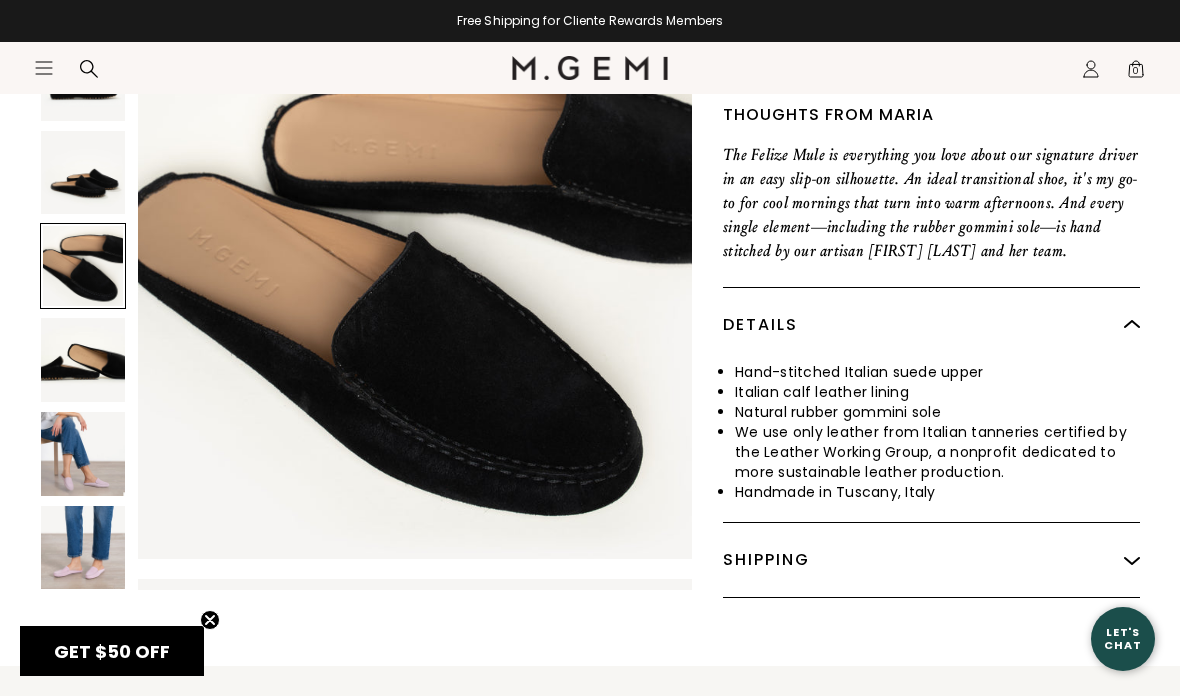 click on "Close dialog Still Looking? Unlock $50 Off
Enjoy a gift from us on your first full-price purchase. We guarantee it won’t be your last.
CLAIM YOUR GIFT Submit" at bounding box center (590, 348) 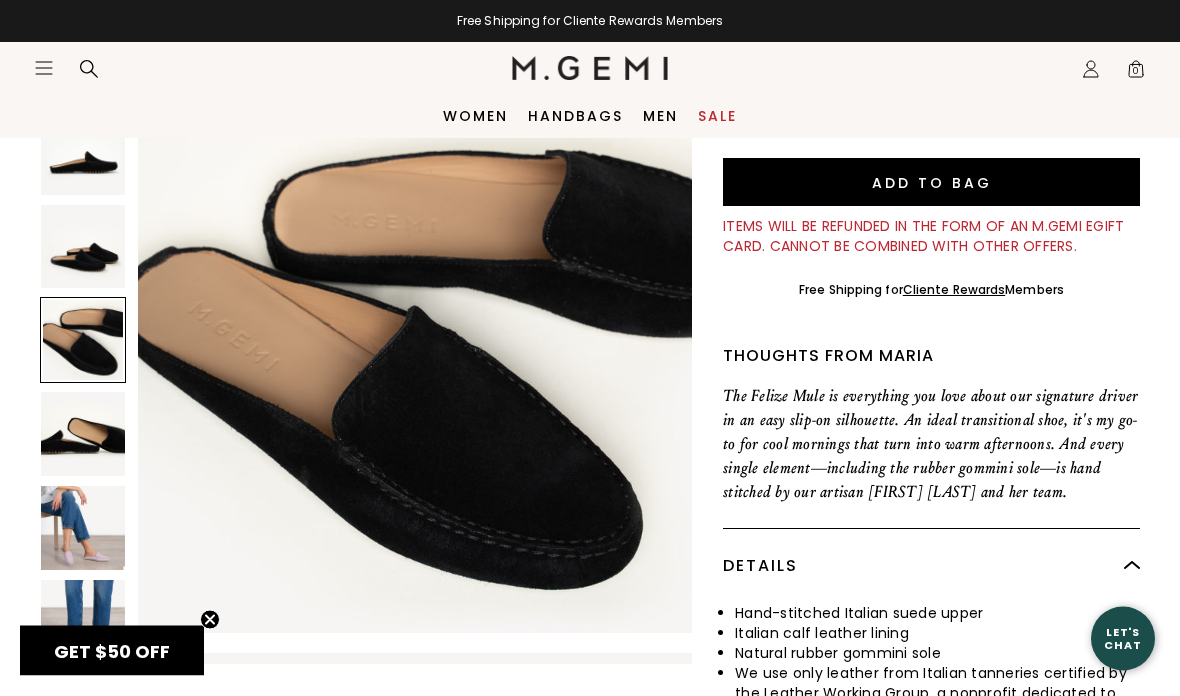 click on "Icons/20x20/profile@2x" 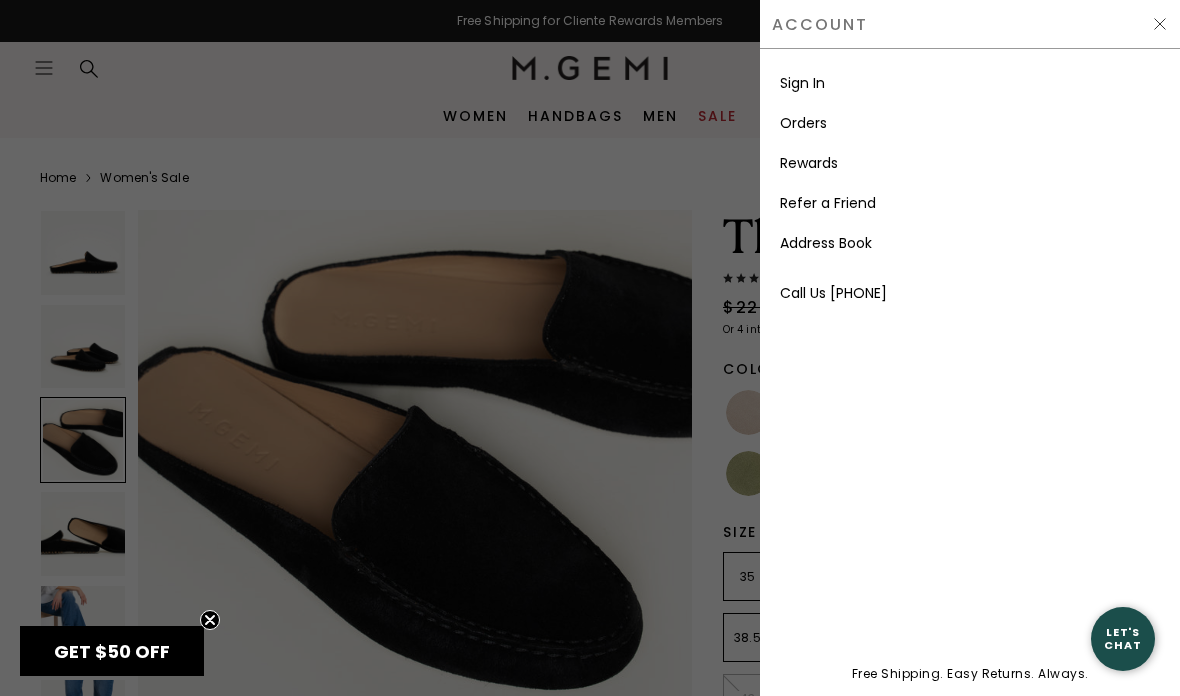 click on "Sign In" at bounding box center (970, 83) 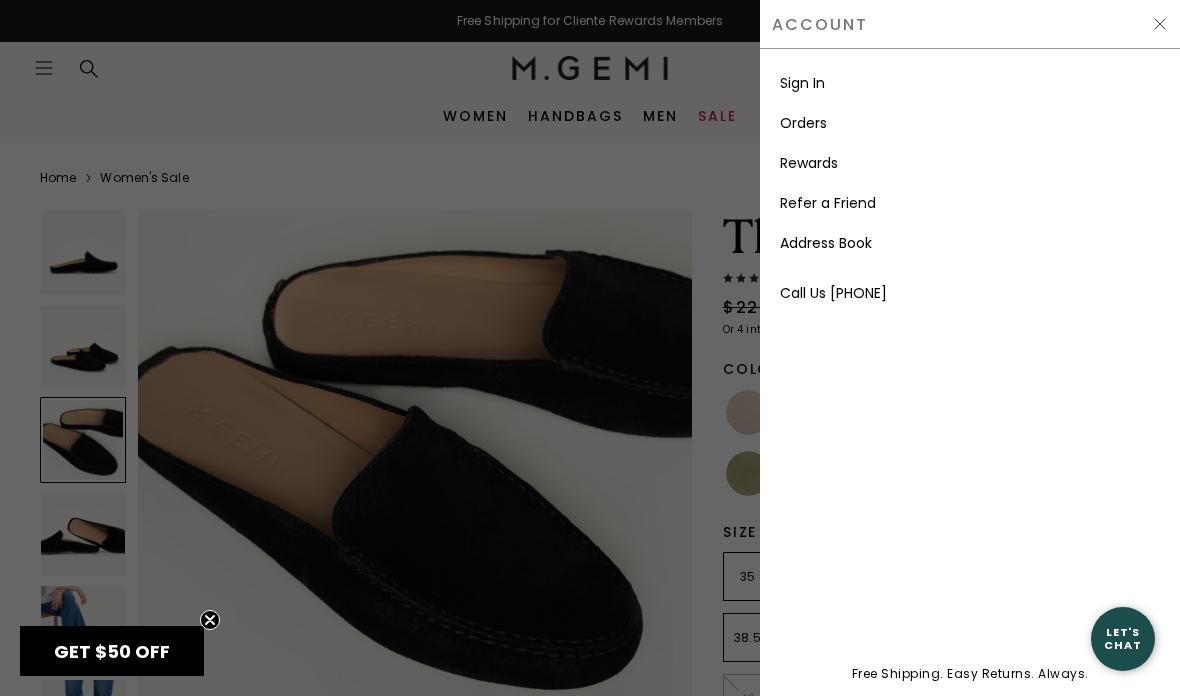click at bounding box center [590, 348] 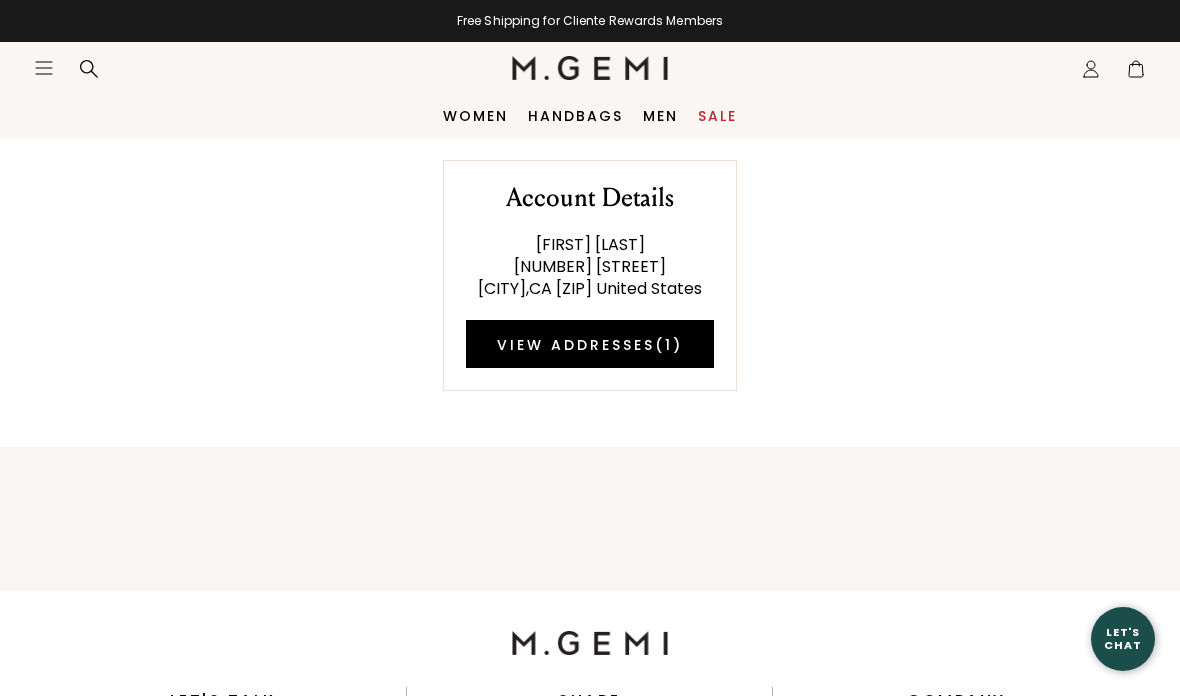 scroll, scrollTop: 0, scrollLeft: 0, axis: both 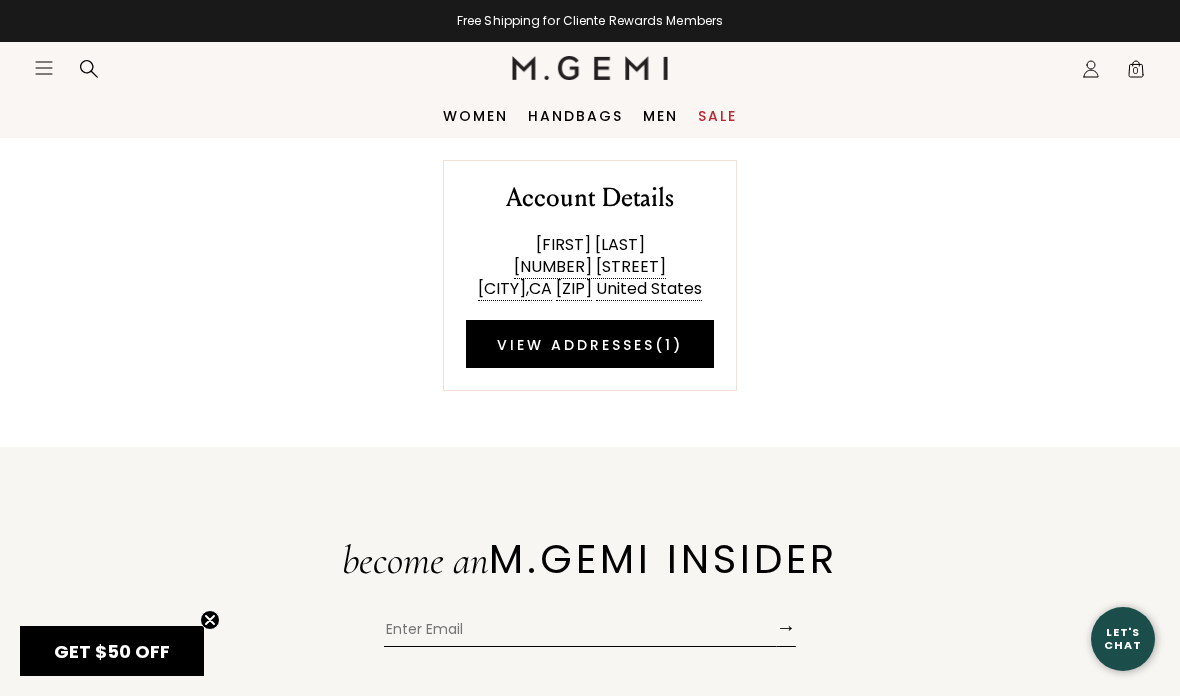 click on "Account Details Tracy   Landau 120 1/2 Galleon Street Marina del Rey ,  CA   90292   United States View Addresses  ( 1 )" at bounding box center (590, 264) 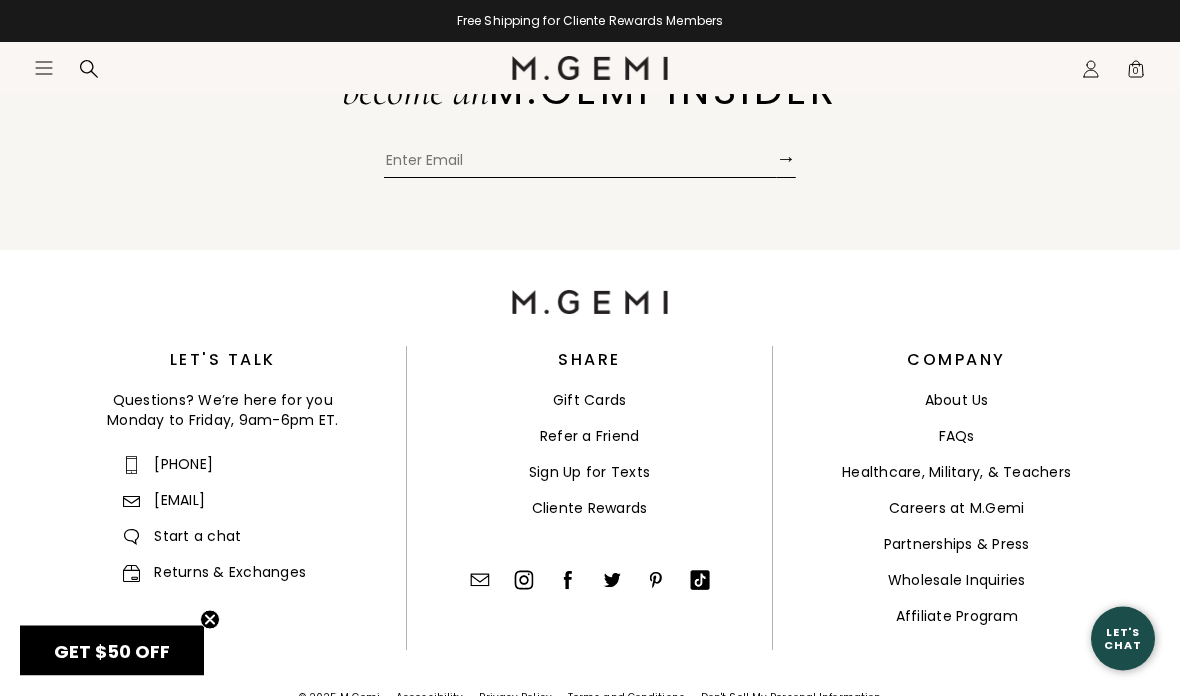 scroll, scrollTop: 0, scrollLeft: 0, axis: both 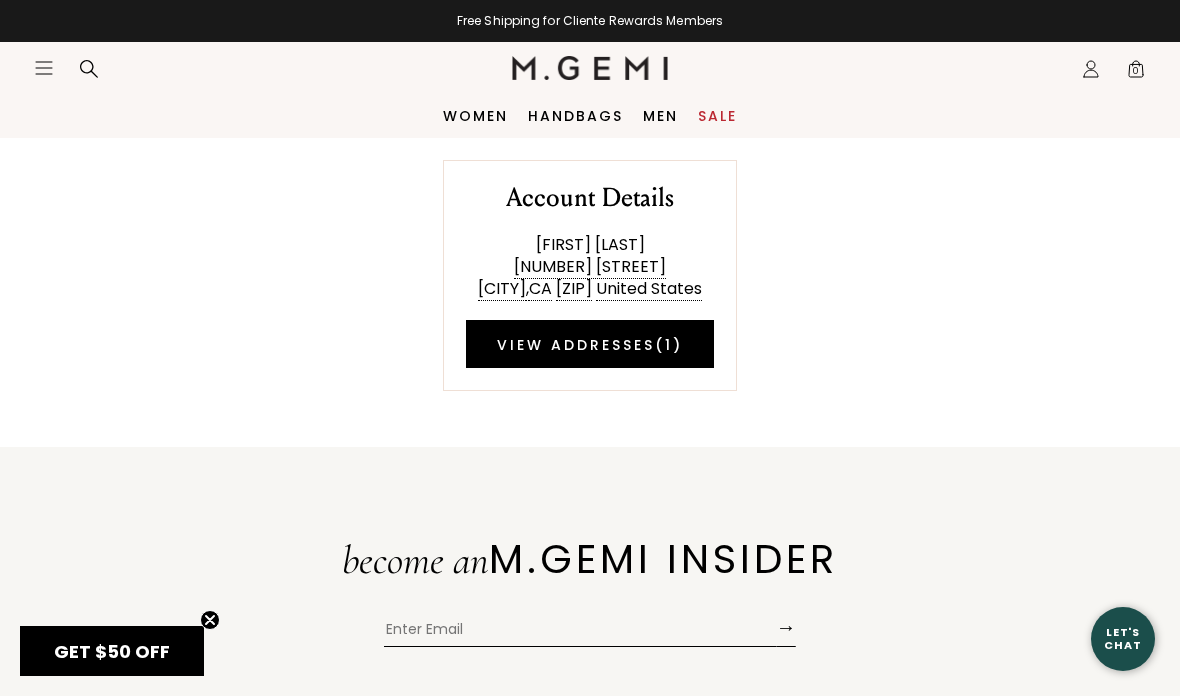click on "Women" at bounding box center [475, 116] 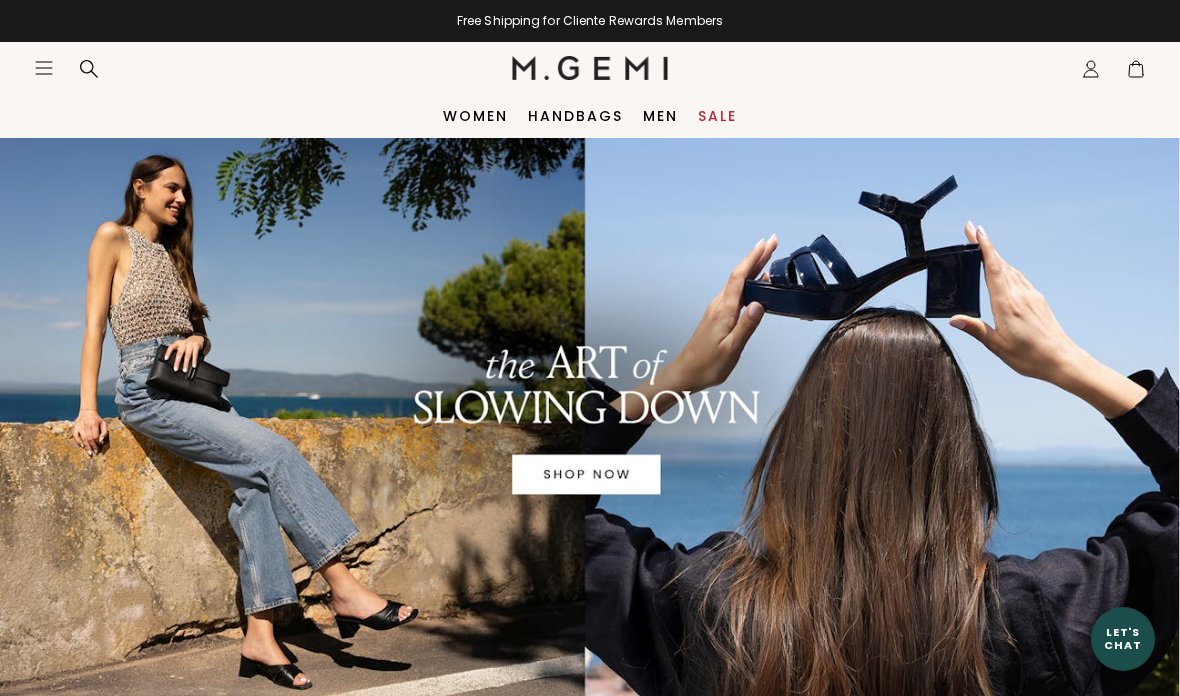 scroll, scrollTop: 0, scrollLeft: 0, axis: both 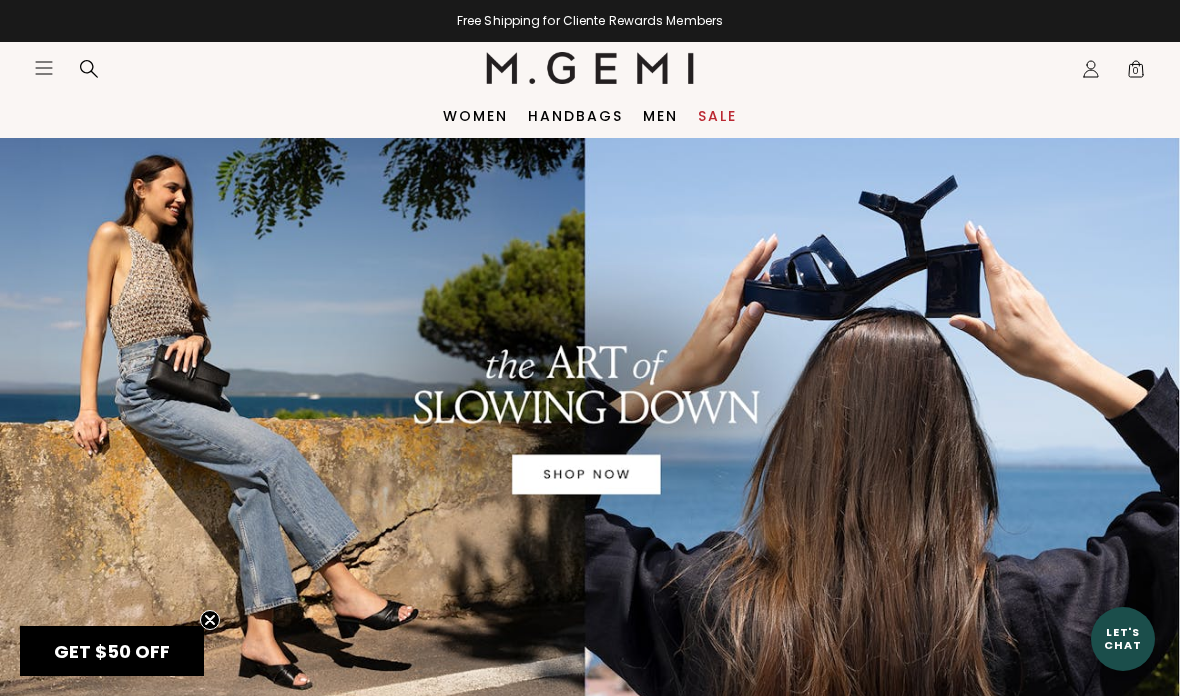 click on "Icons/20x20/hamburger@2x" 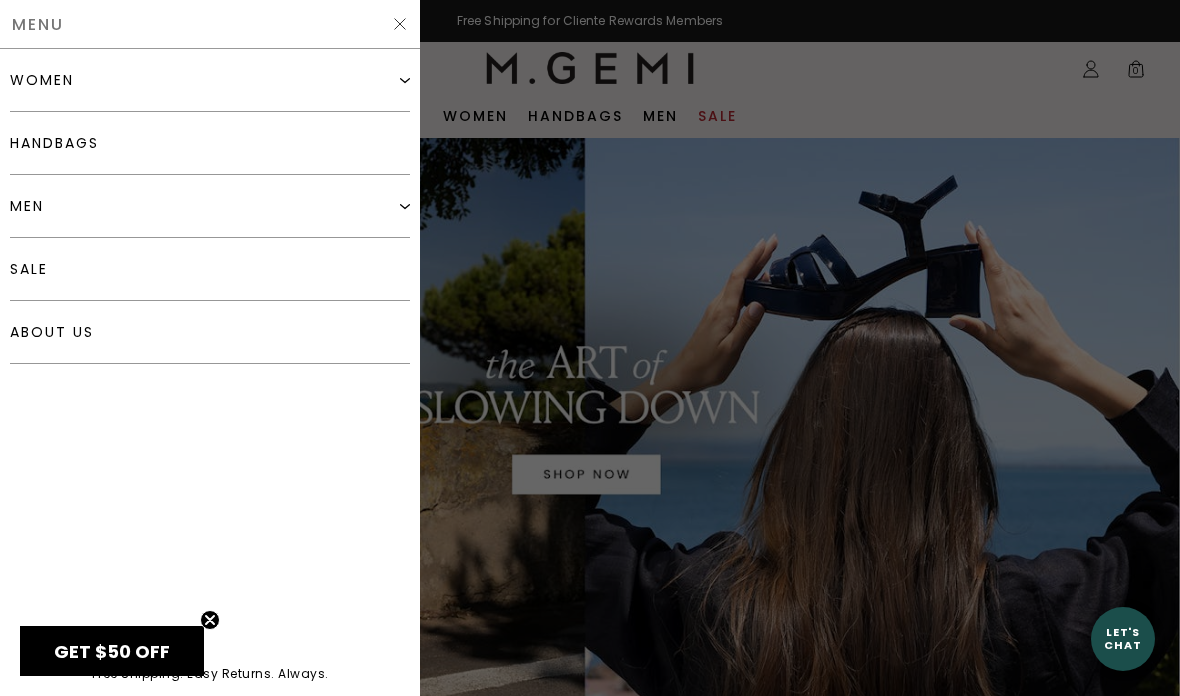 click on "sale" at bounding box center [210, 269] 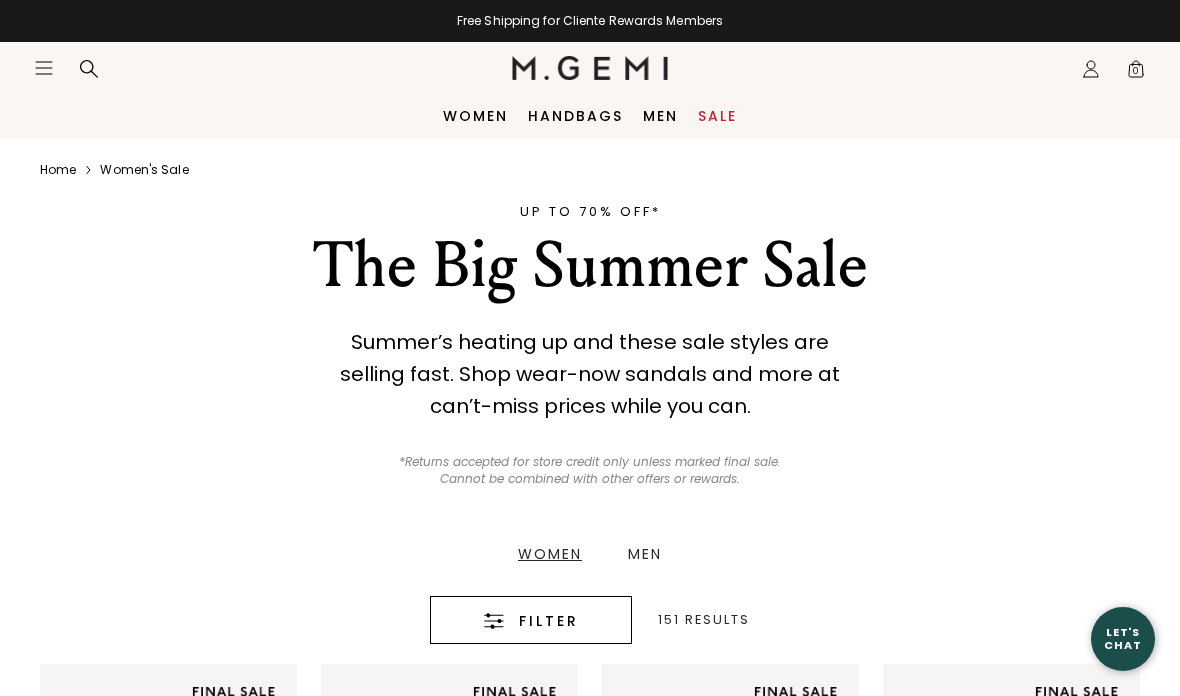 scroll, scrollTop: 0, scrollLeft: 0, axis: both 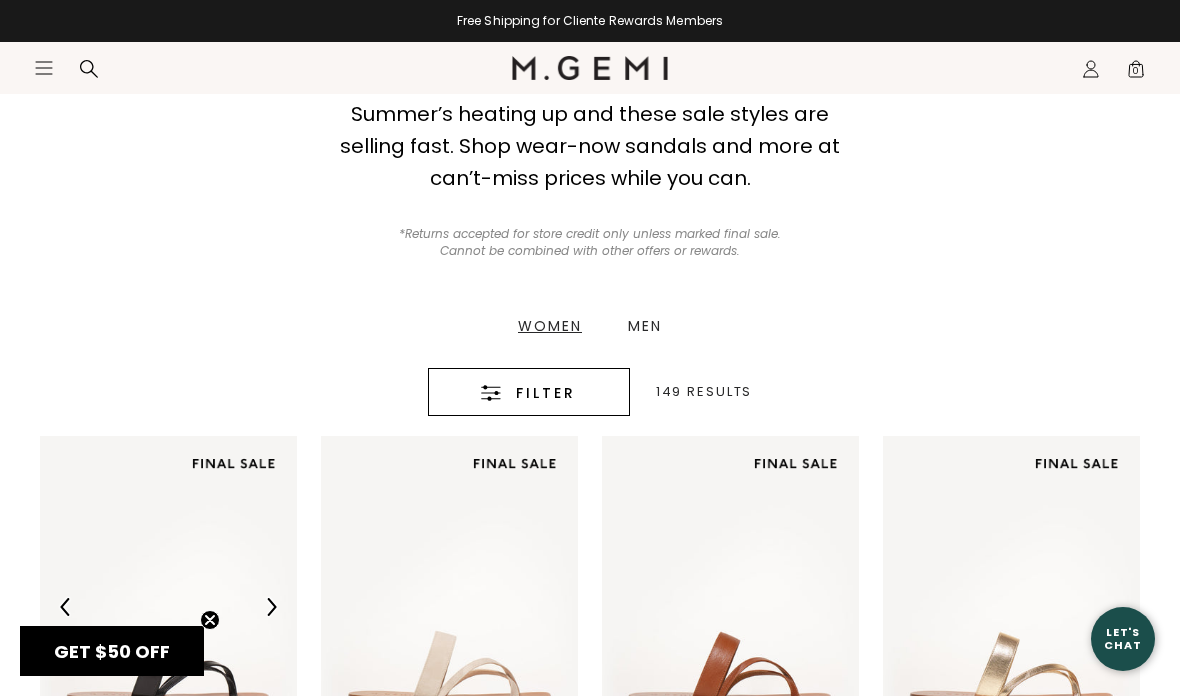 click on "Filter" at bounding box center (529, 393) 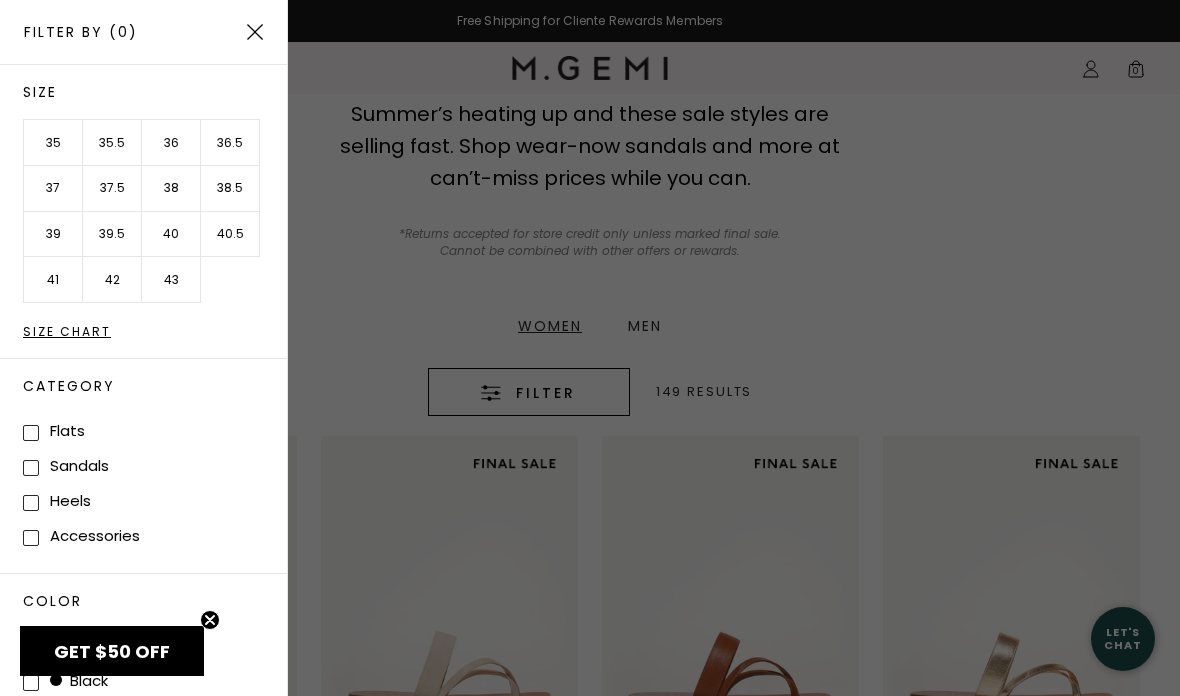 click on "35.5" at bounding box center [112, 143] 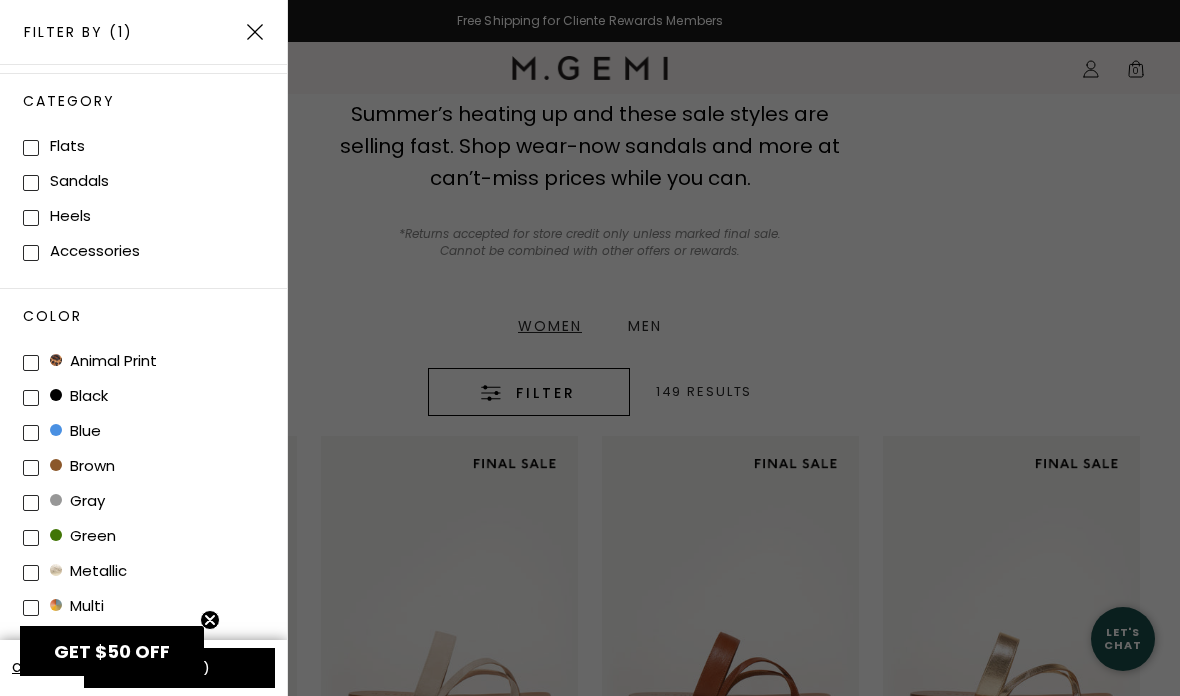 scroll, scrollTop: 286, scrollLeft: 0, axis: vertical 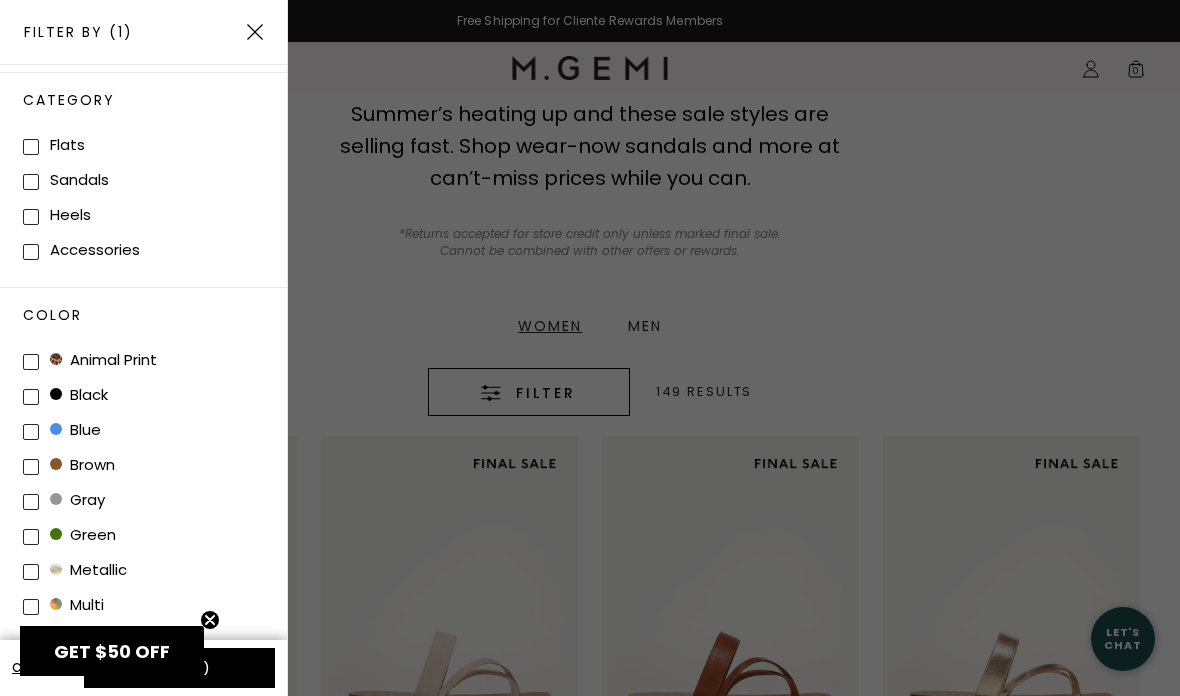 click at bounding box center (590, 348) 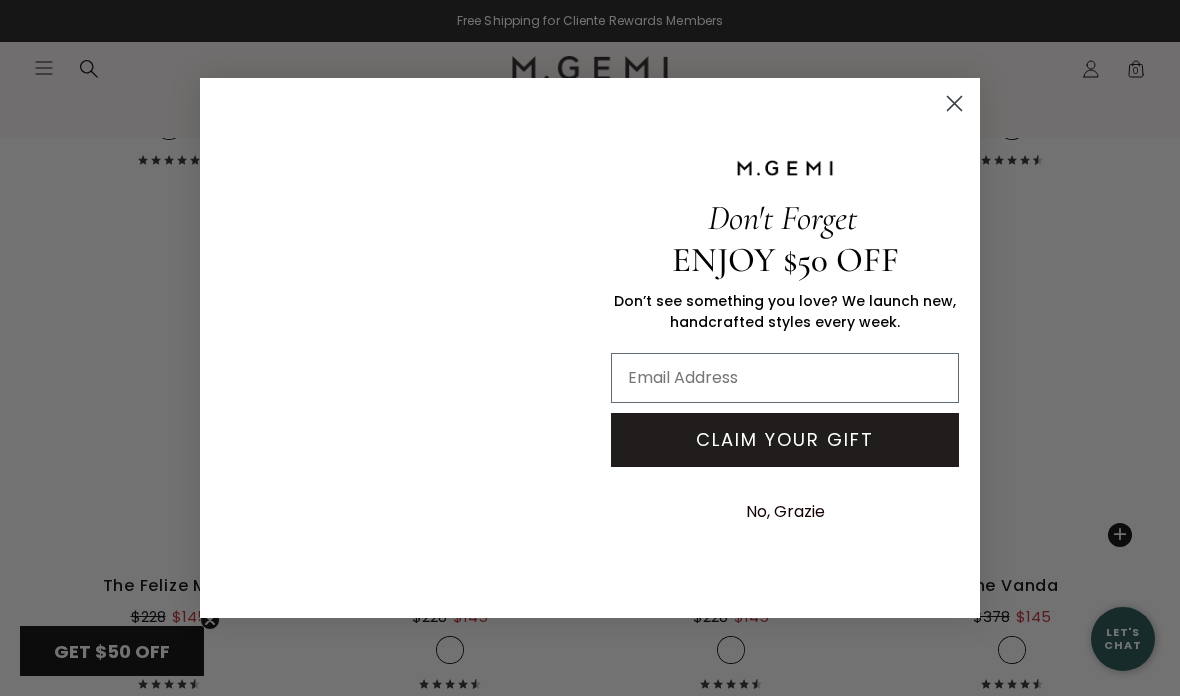 scroll, scrollTop: 4968, scrollLeft: 0, axis: vertical 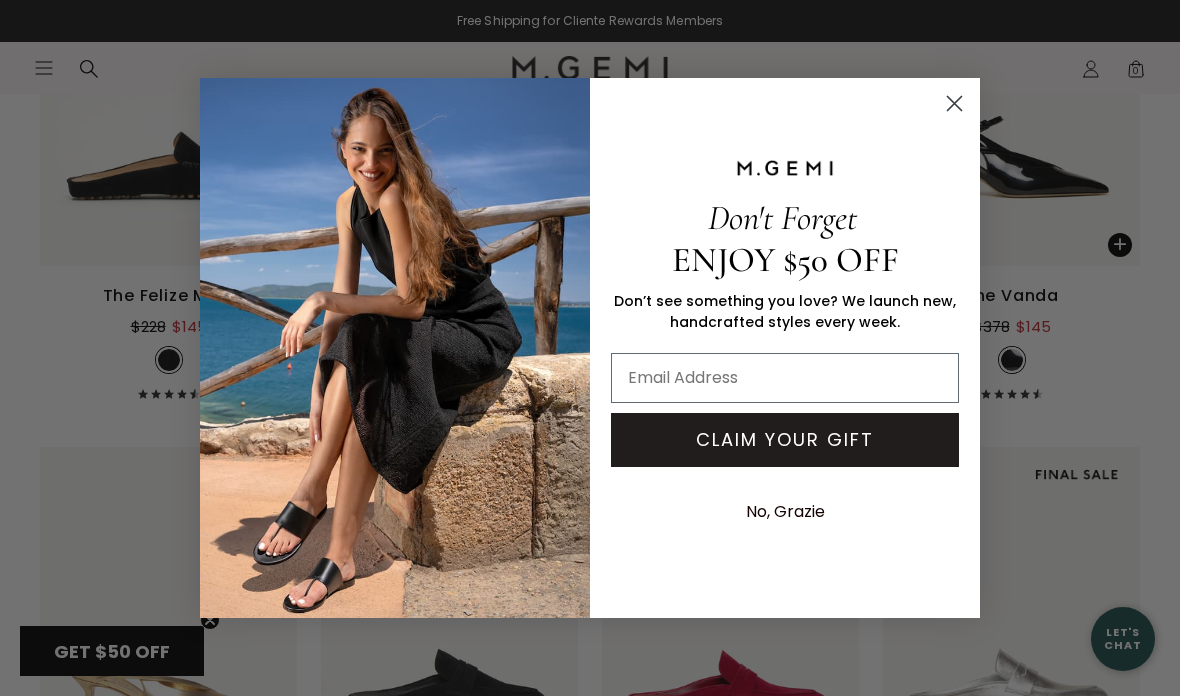 click 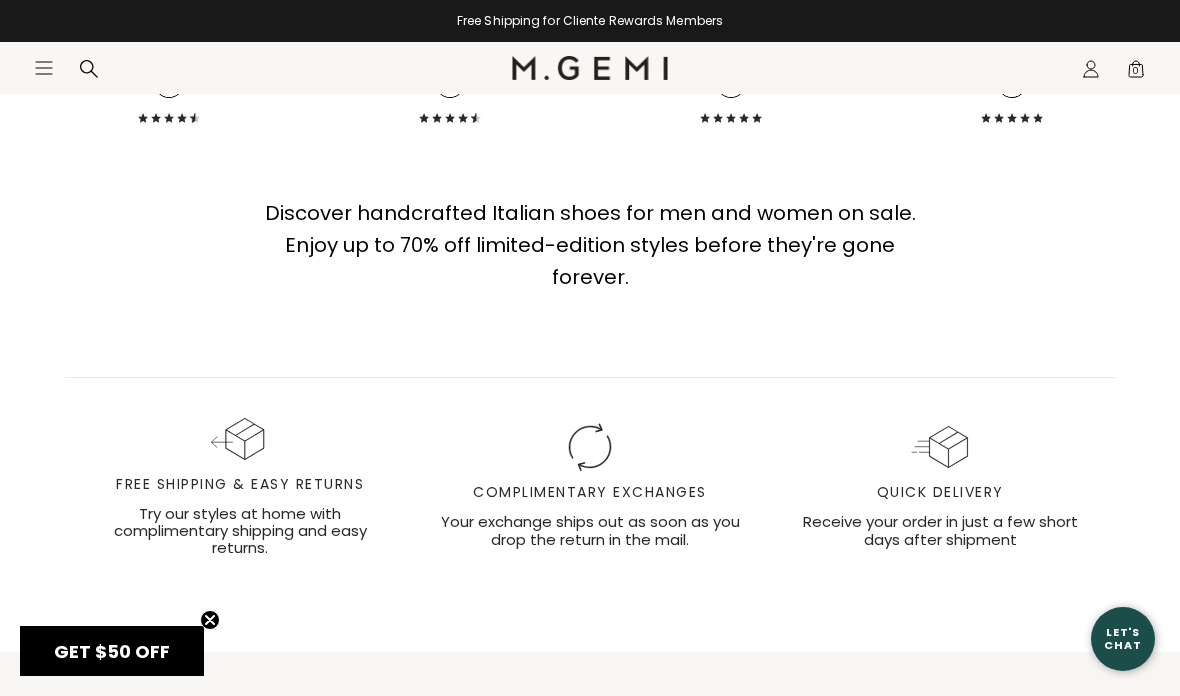 scroll, scrollTop: 11026, scrollLeft: 0, axis: vertical 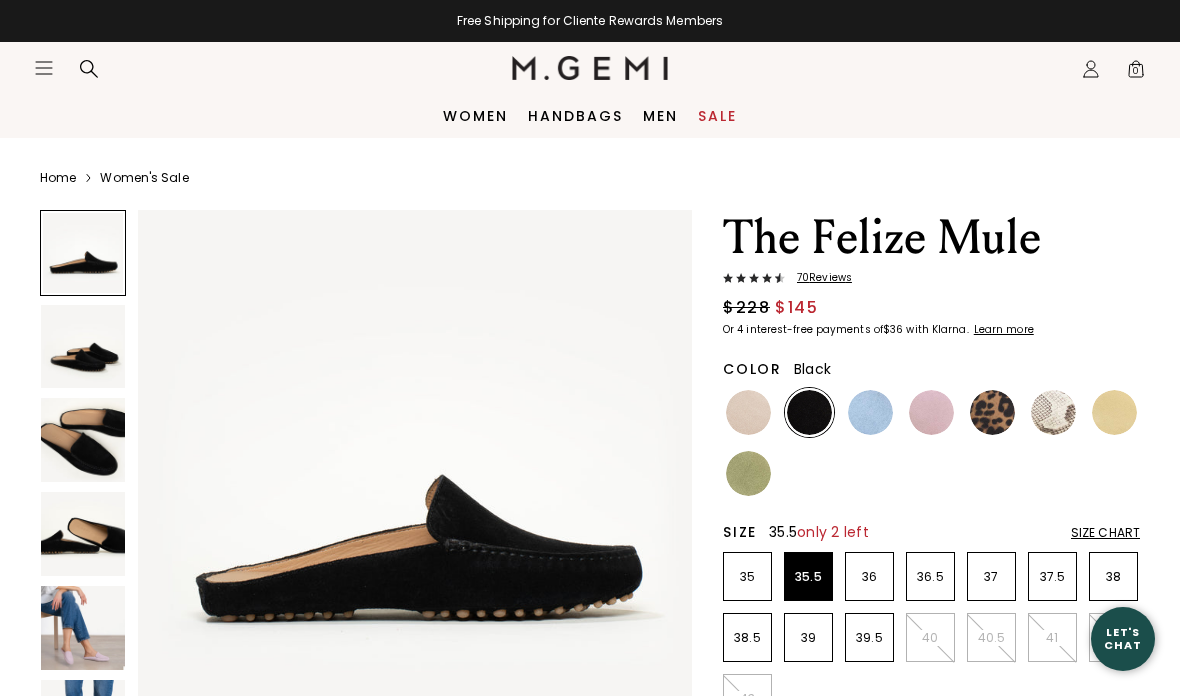 click on "35.5" at bounding box center [808, 577] 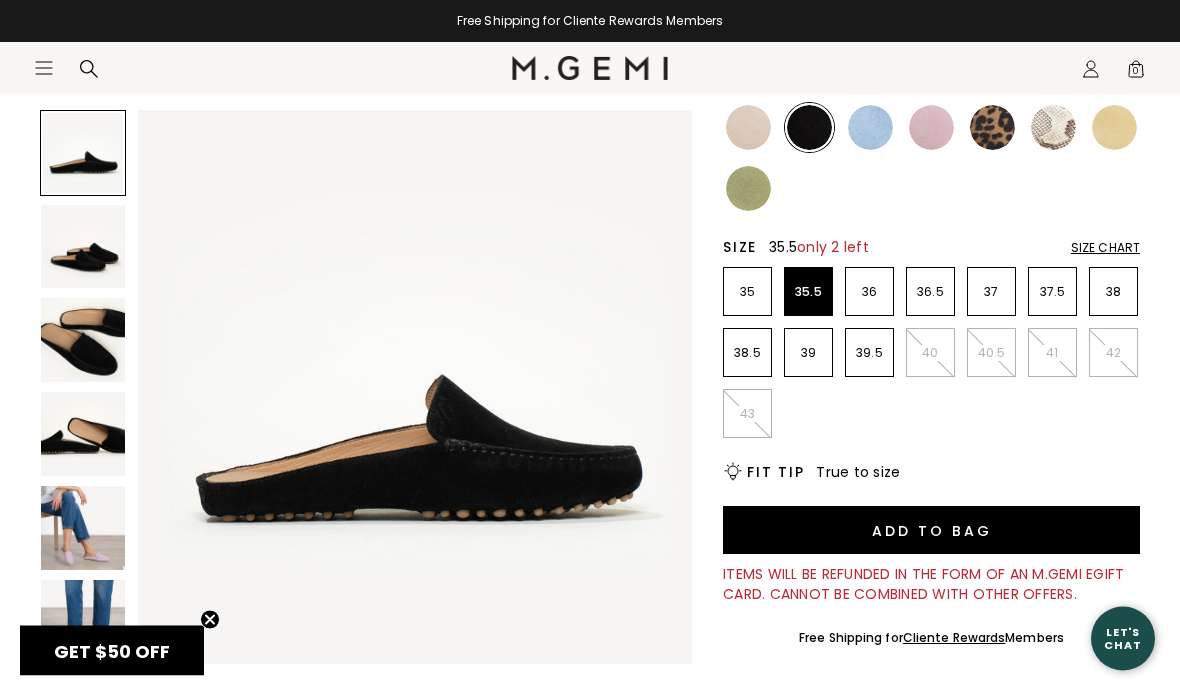 scroll, scrollTop: 292, scrollLeft: 0, axis: vertical 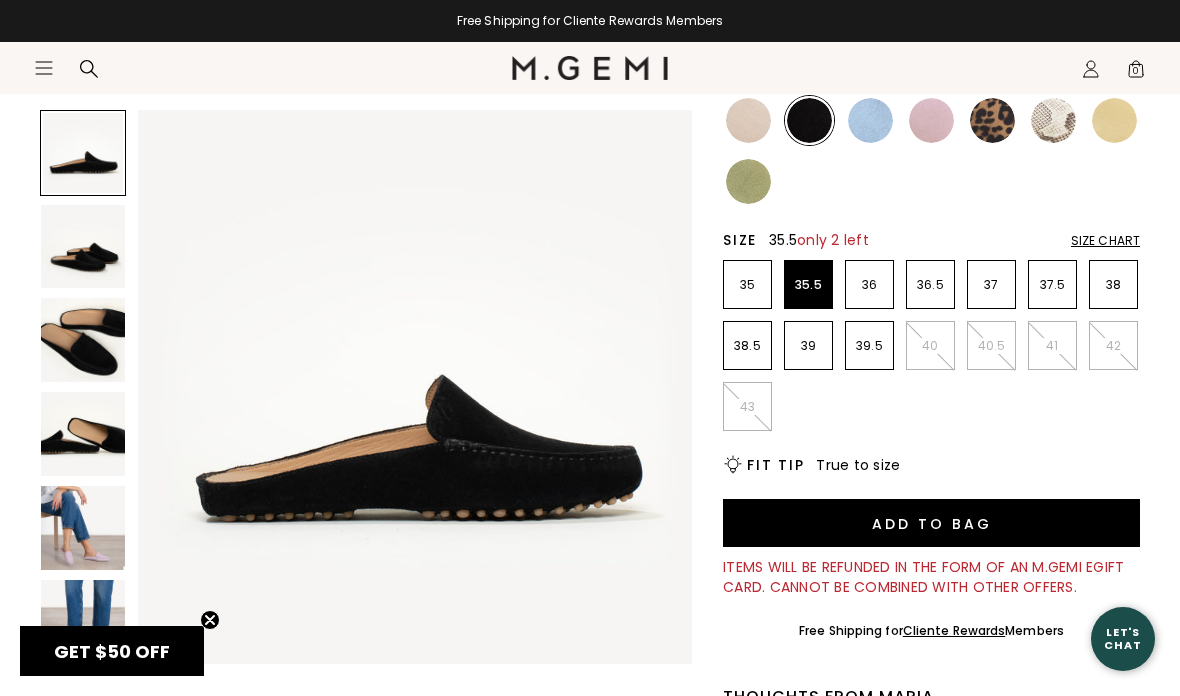 click on "Add to Bag" at bounding box center (931, 523) 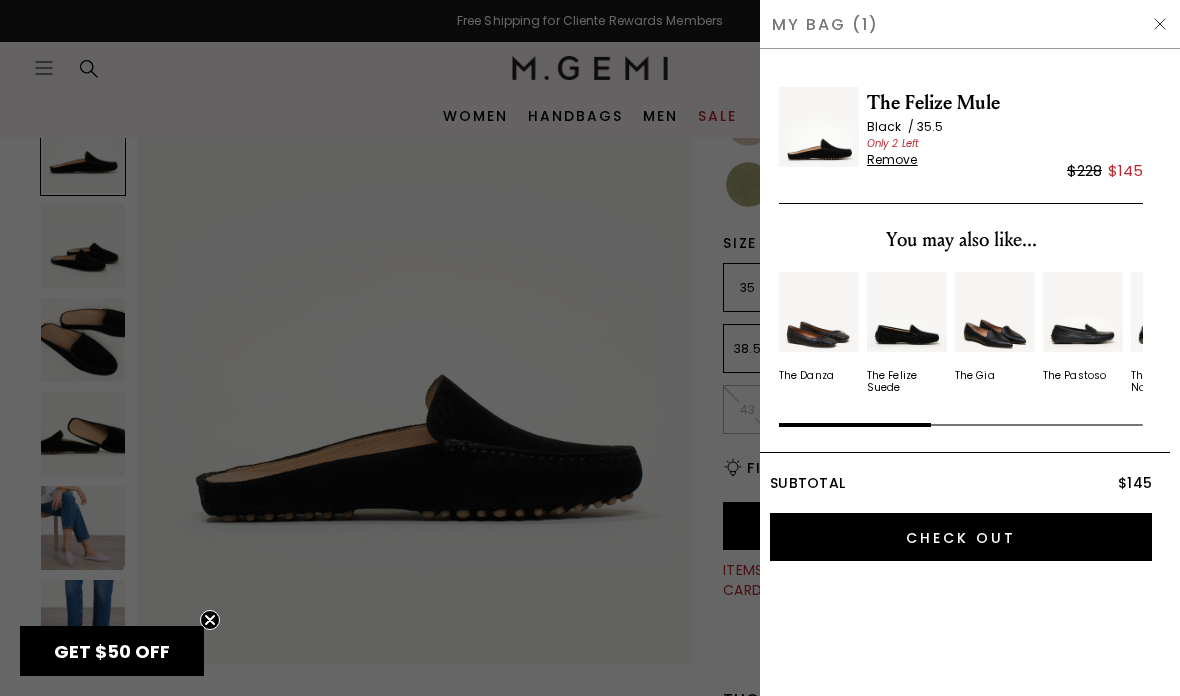 scroll, scrollTop: 0, scrollLeft: 0, axis: both 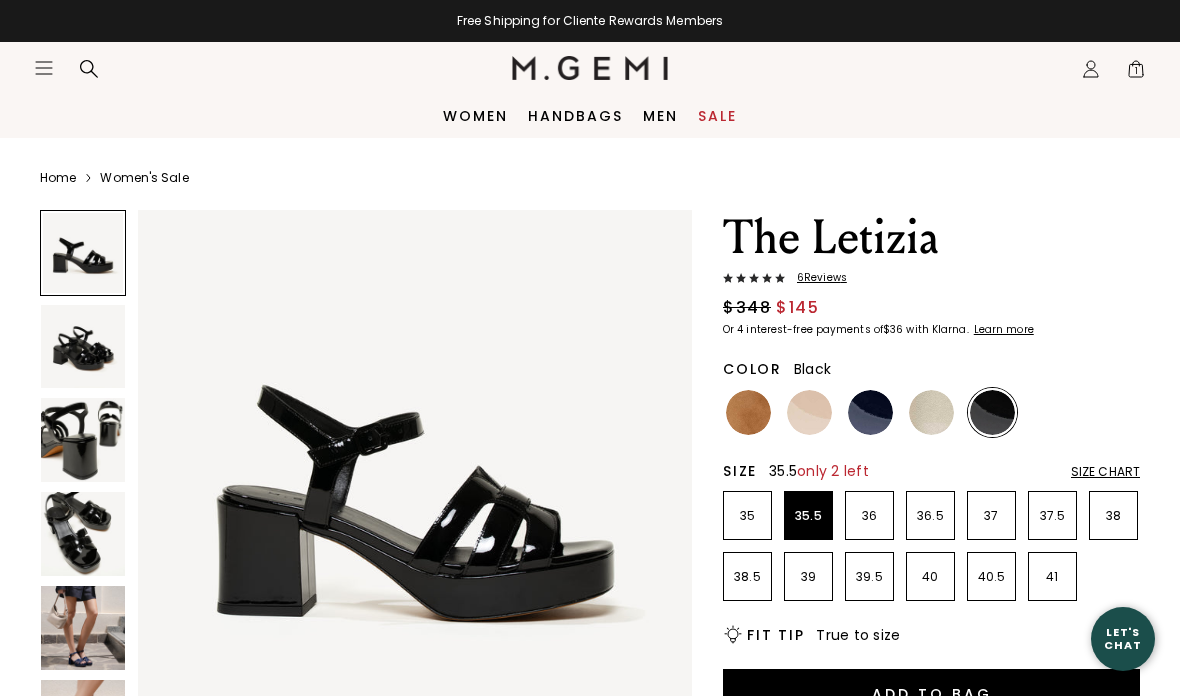 click on "35.5" at bounding box center [808, 516] 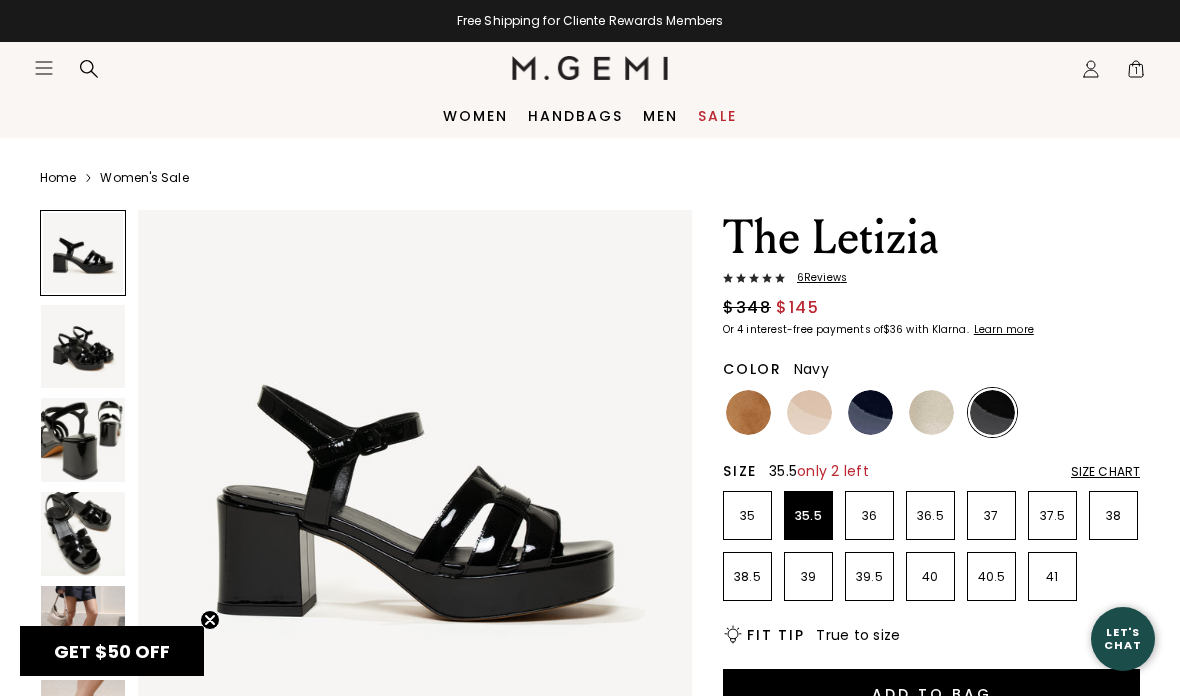 click at bounding box center [870, 412] 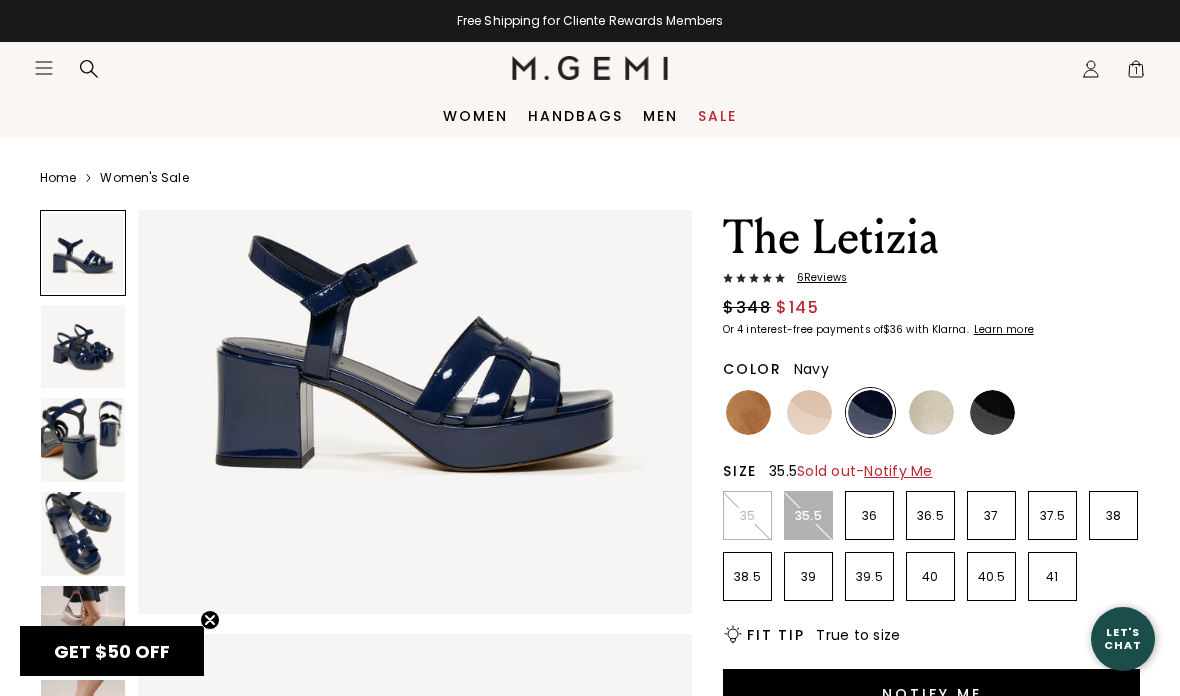 scroll, scrollTop: 147, scrollLeft: 0, axis: vertical 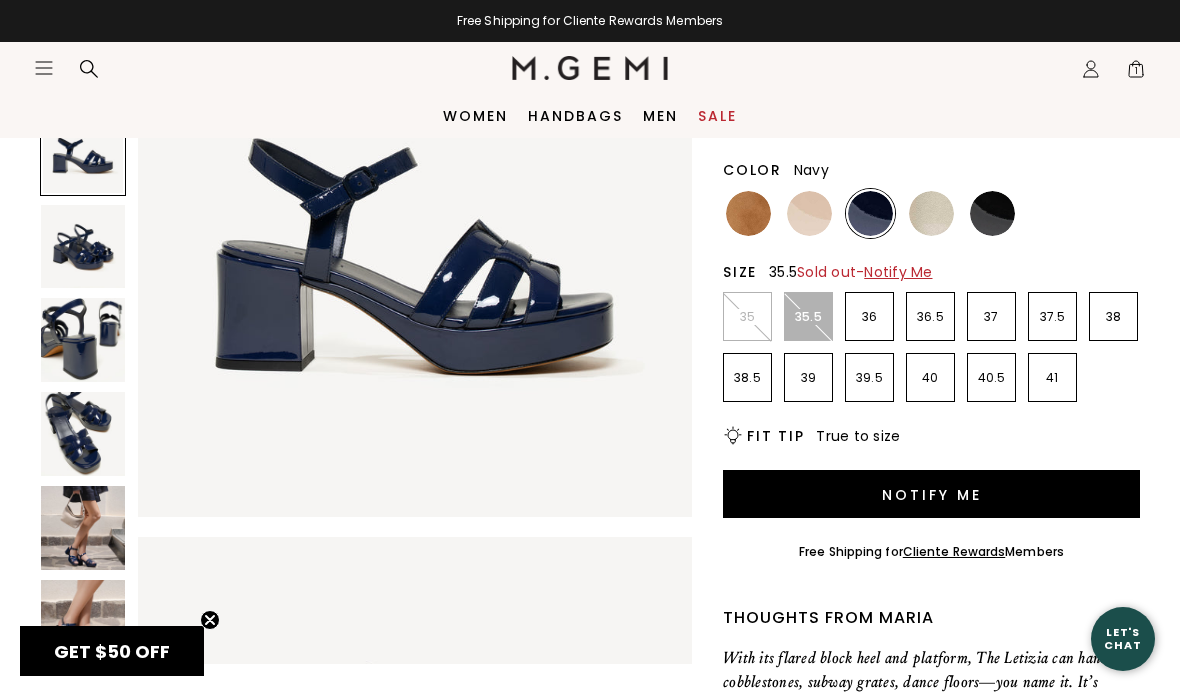 click at bounding box center (83, 528) 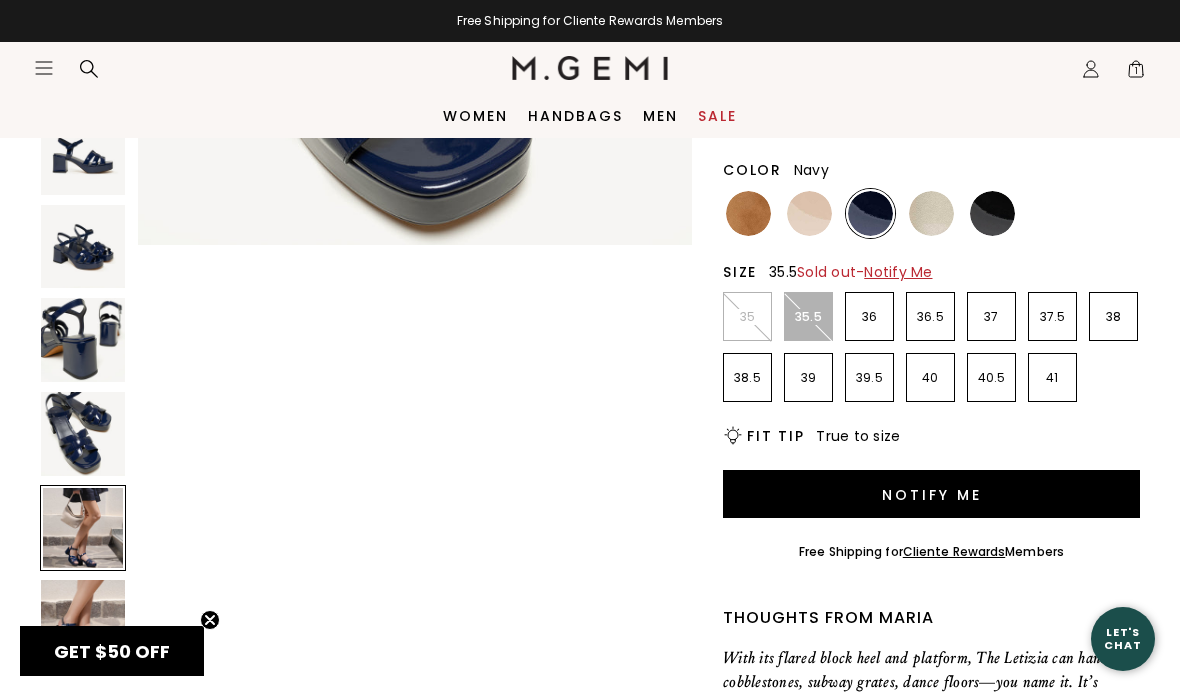 scroll, scrollTop: 2297, scrollLeft: 0, axis: vertical 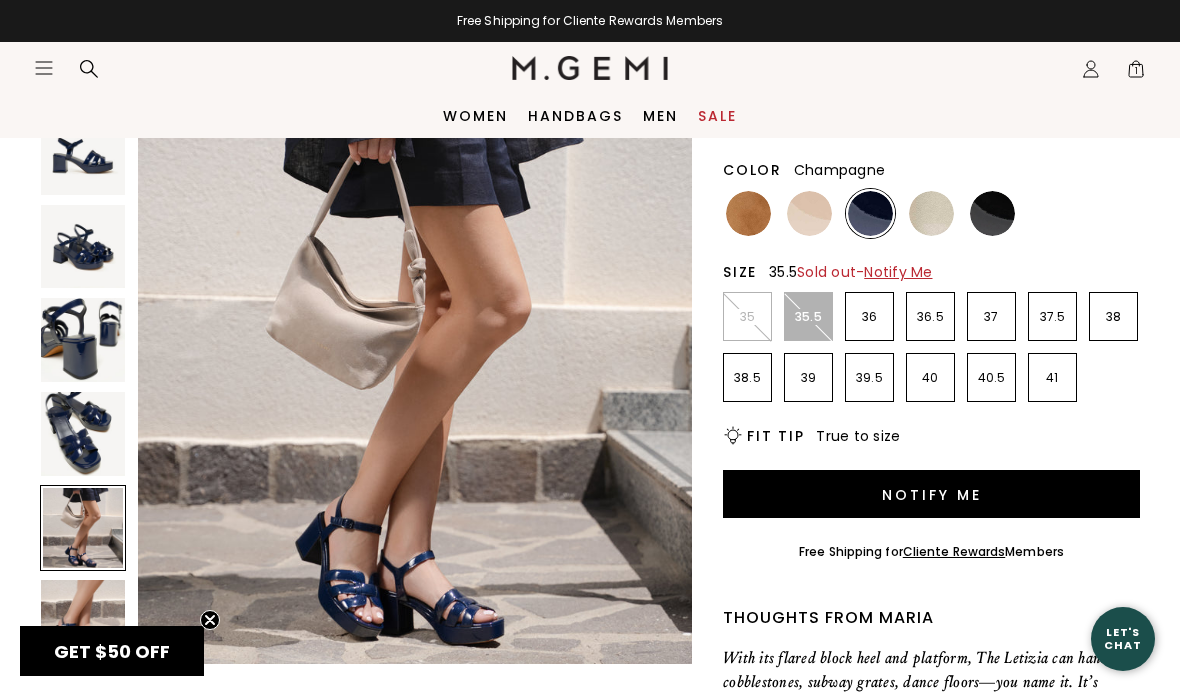 click at bounding box center (931, 213) 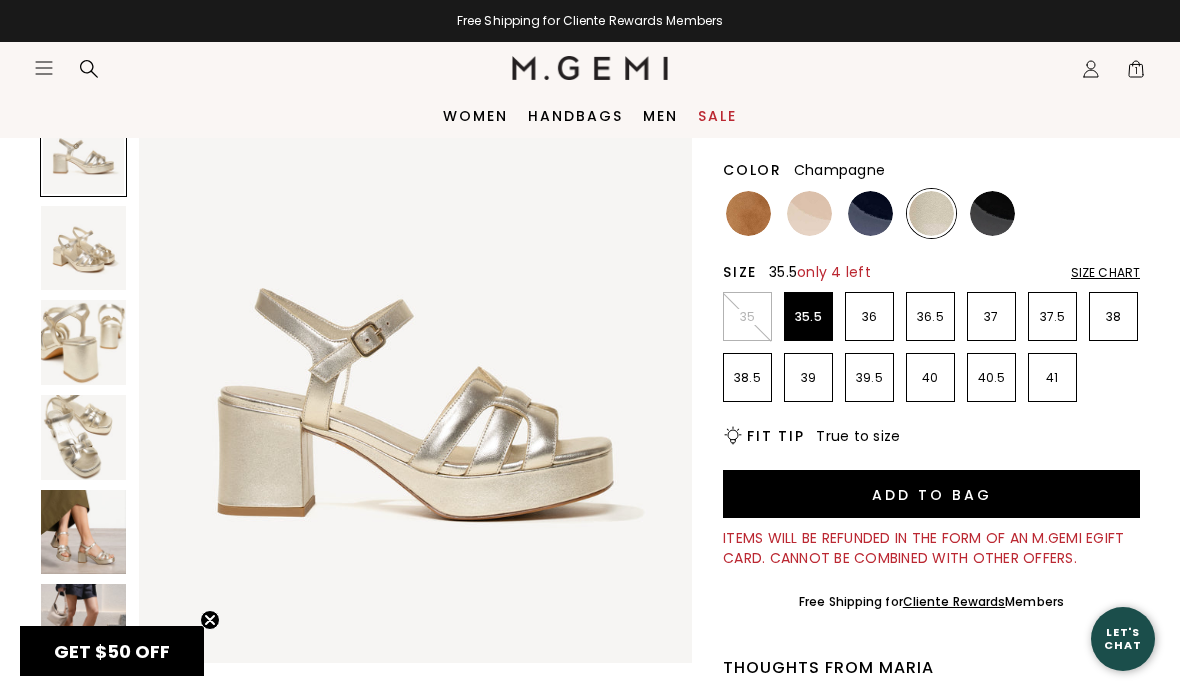 scroll, scrollTop: 0, scrollLeft: 0, axis: both 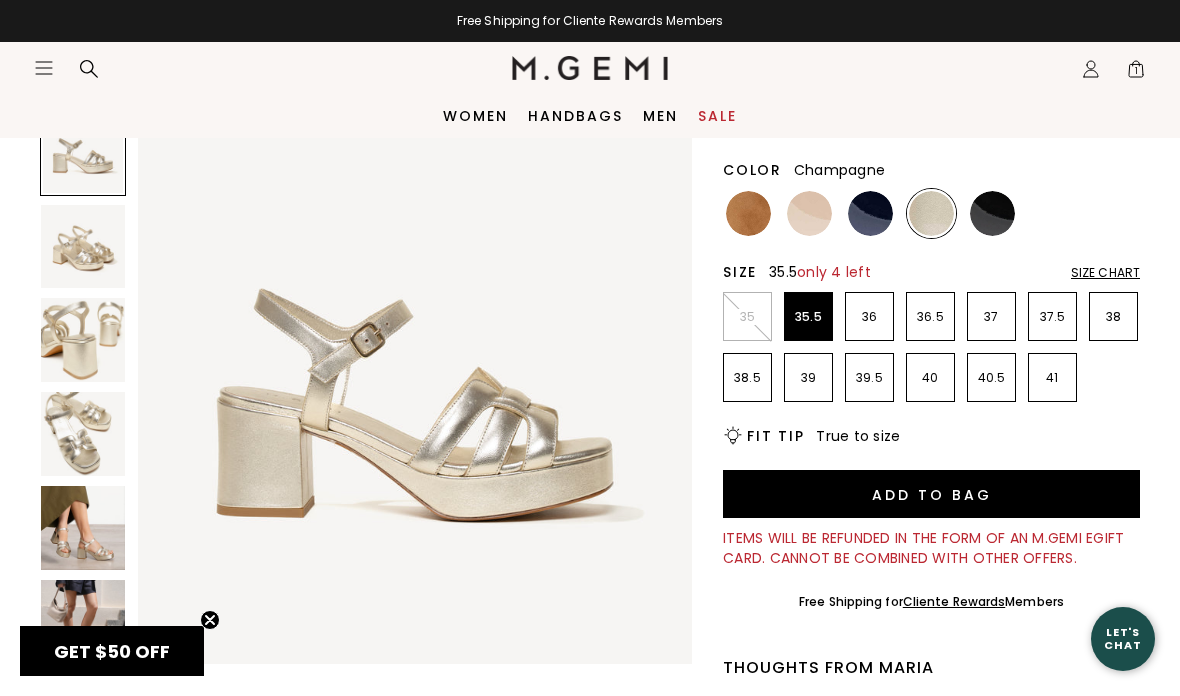 click at bounding box center [809, 213] 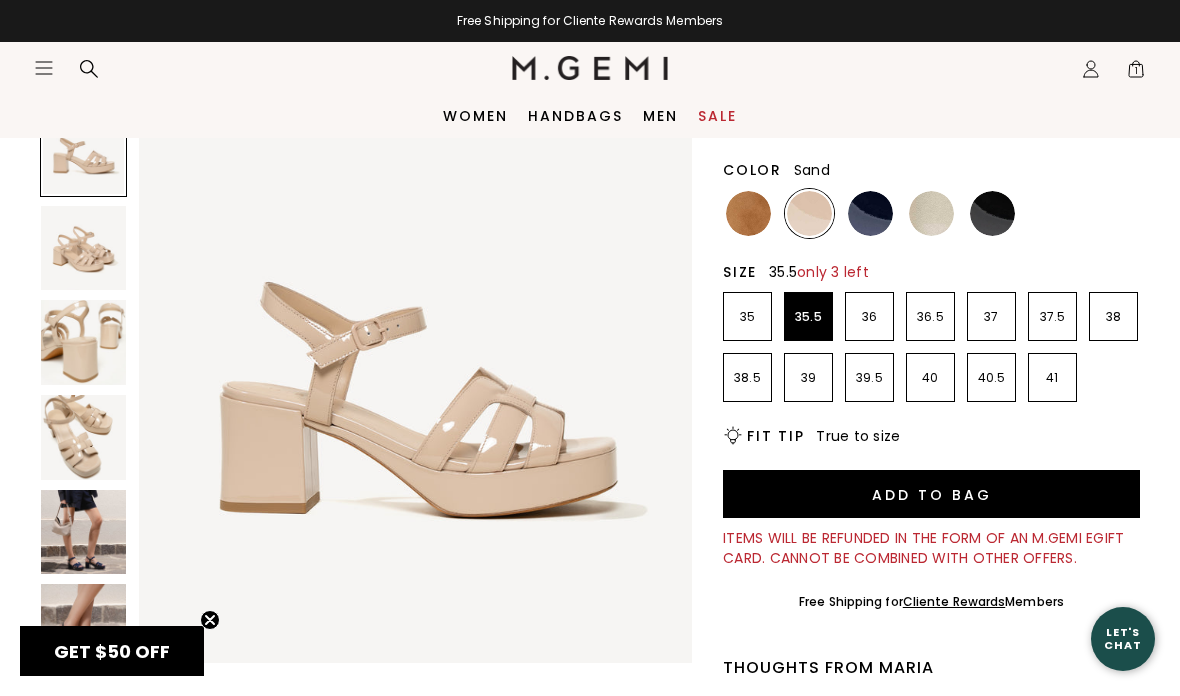 scroll, scrollTop: 0, scrollLeft: 0, axis: both 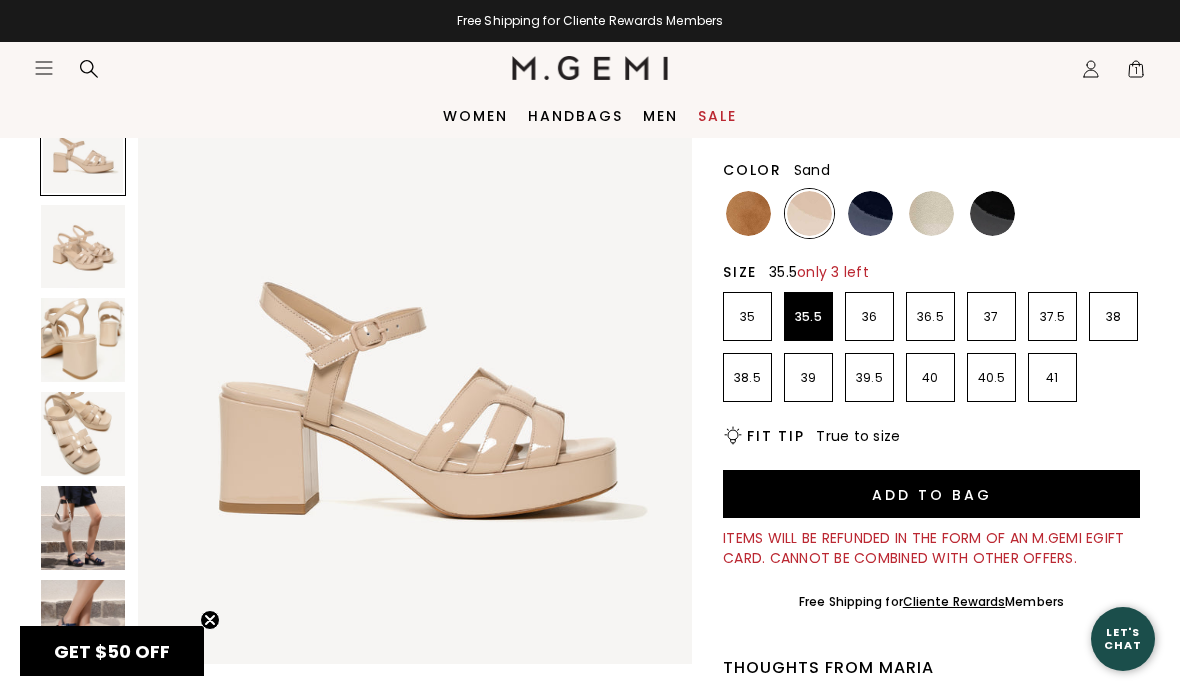 click at bounding box center [748, 213] 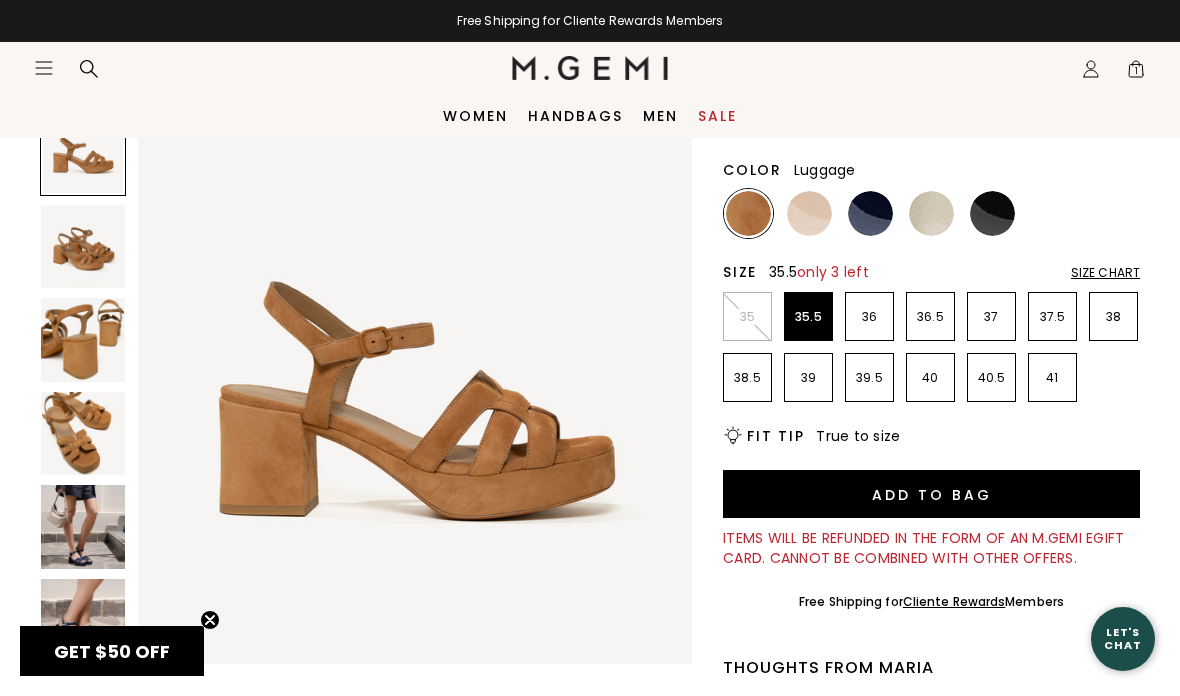 scroll, scrollTop: 0, scrollLeft: 0, axis: both 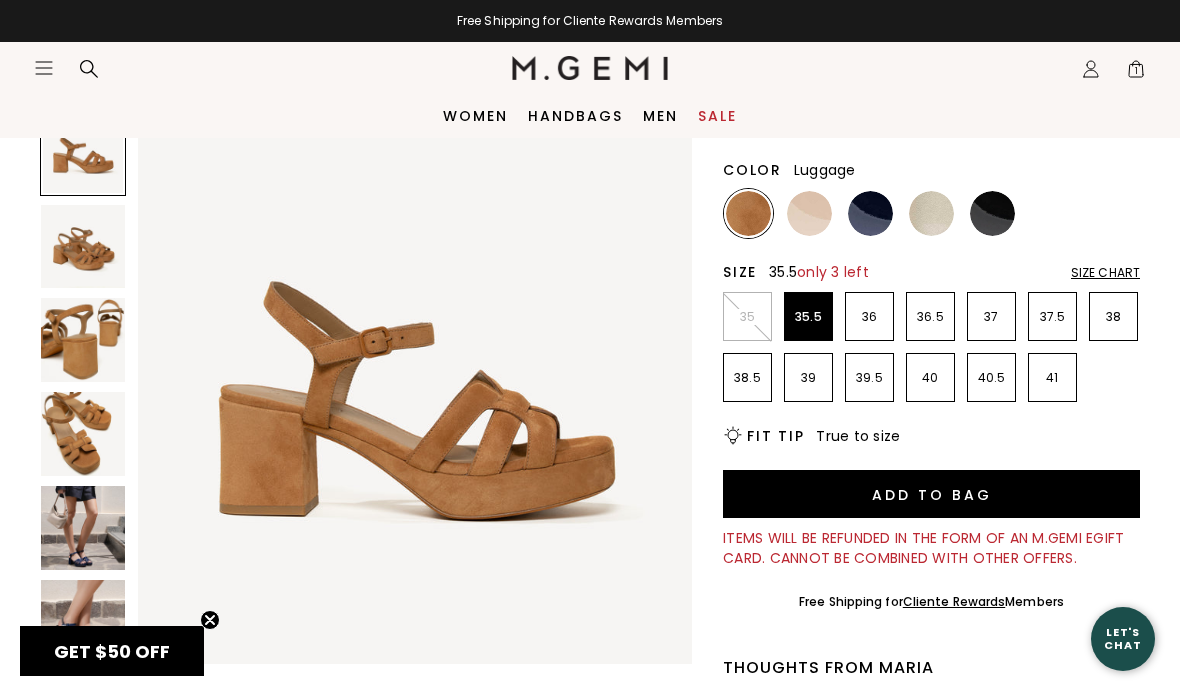 click at bounding box center [992, 213] 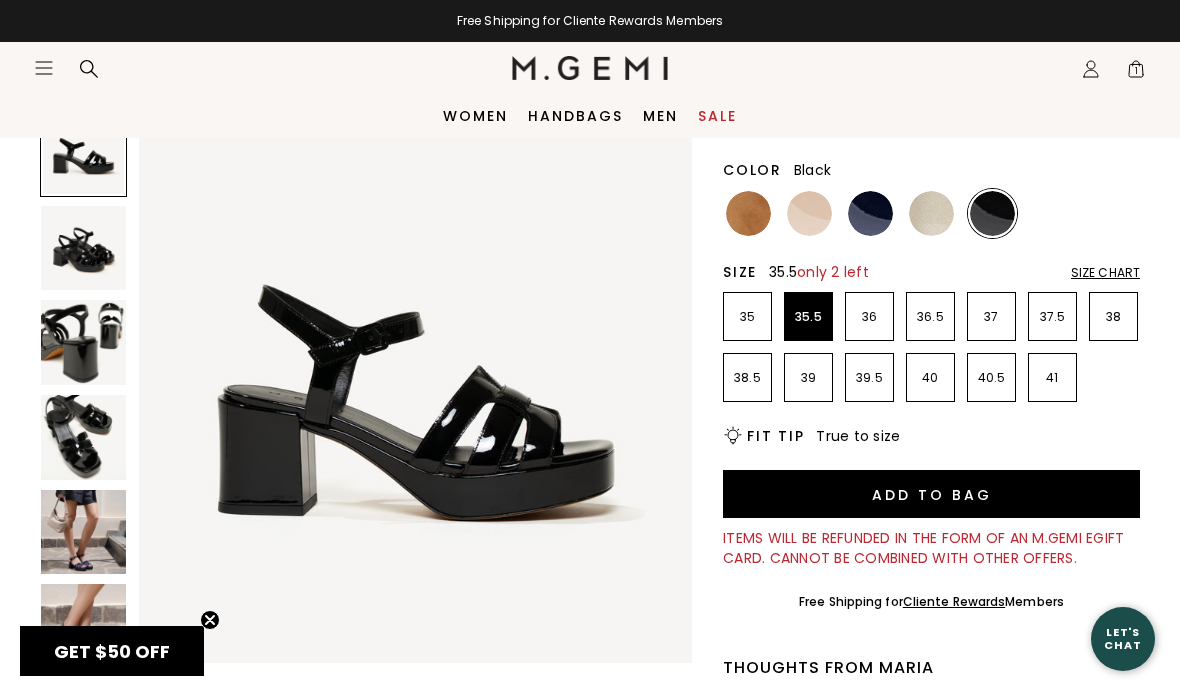 scroll, scrollTop: 0, scrollLeft: 0, axis: both 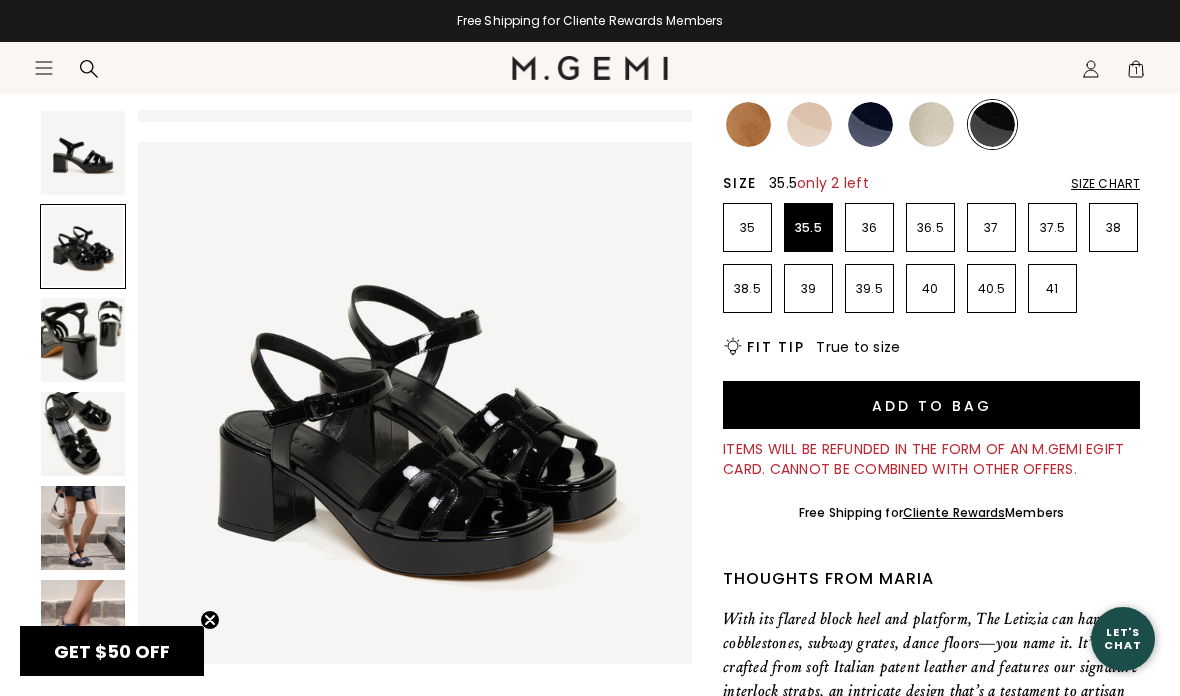 click on "Icons/20x20/hamburger@2x
Women
Shop All Shoes
New Arrivals
Bestsellers Essentials" at bounding box center [590, 90] 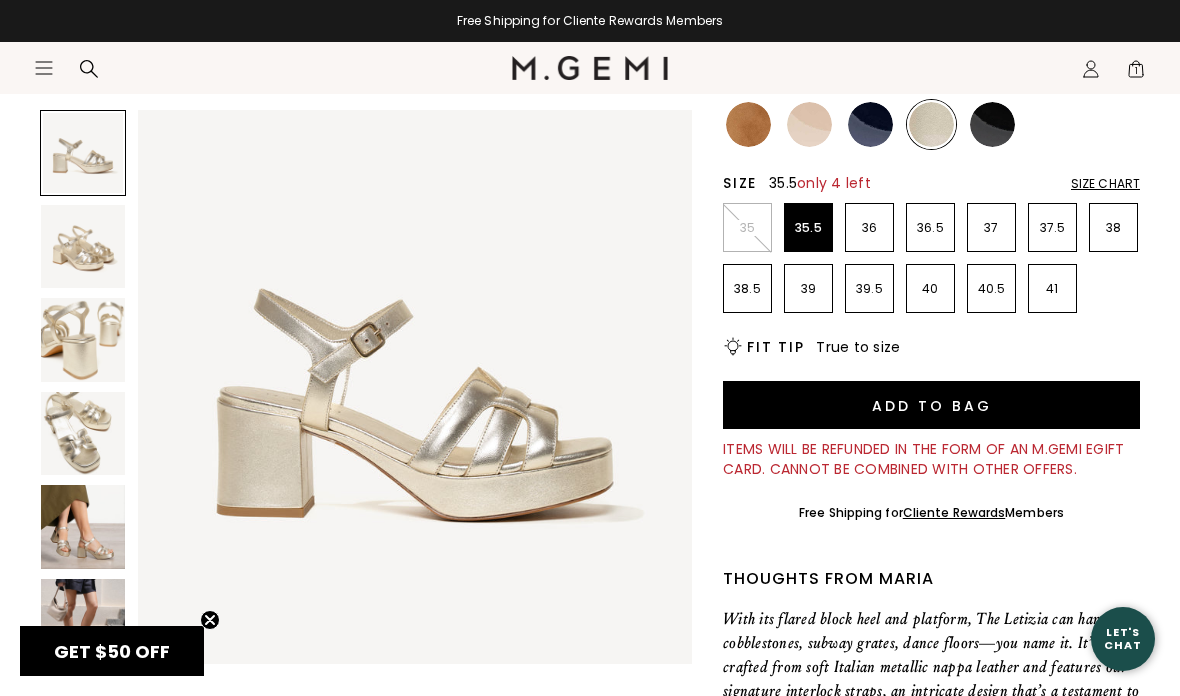 scroll, scrollTop: 0, scrollLeft: 0, axis: both 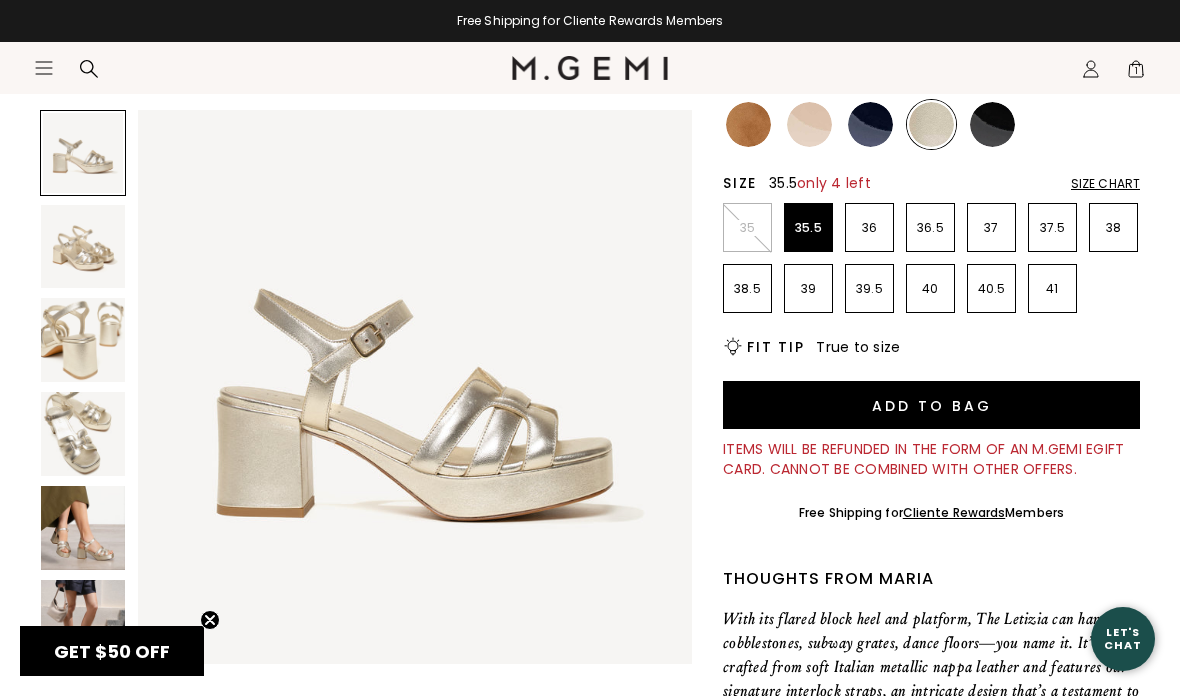 click on "Icons/20x20/hamburger@2x
Women
Shop All Shoes
New Arrivals
Bestsellers Essentials" at bounding box center [590, 90] 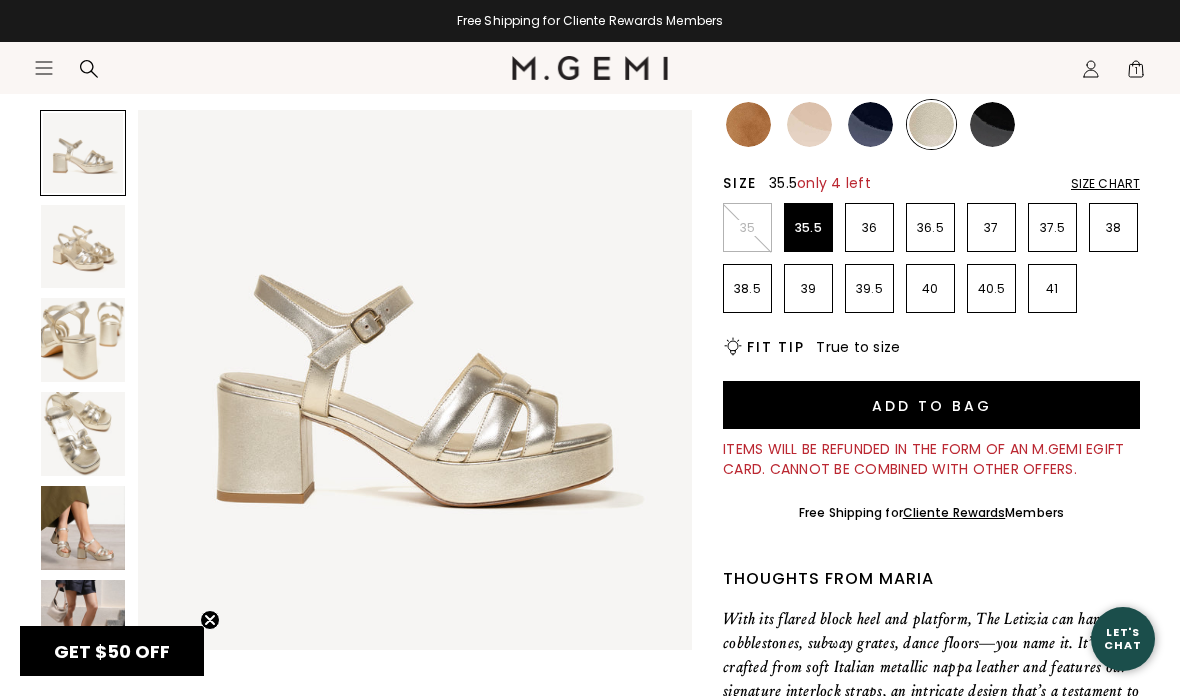 scroll, scrollTop: 3, scrollLeft: 0, axis: vertical 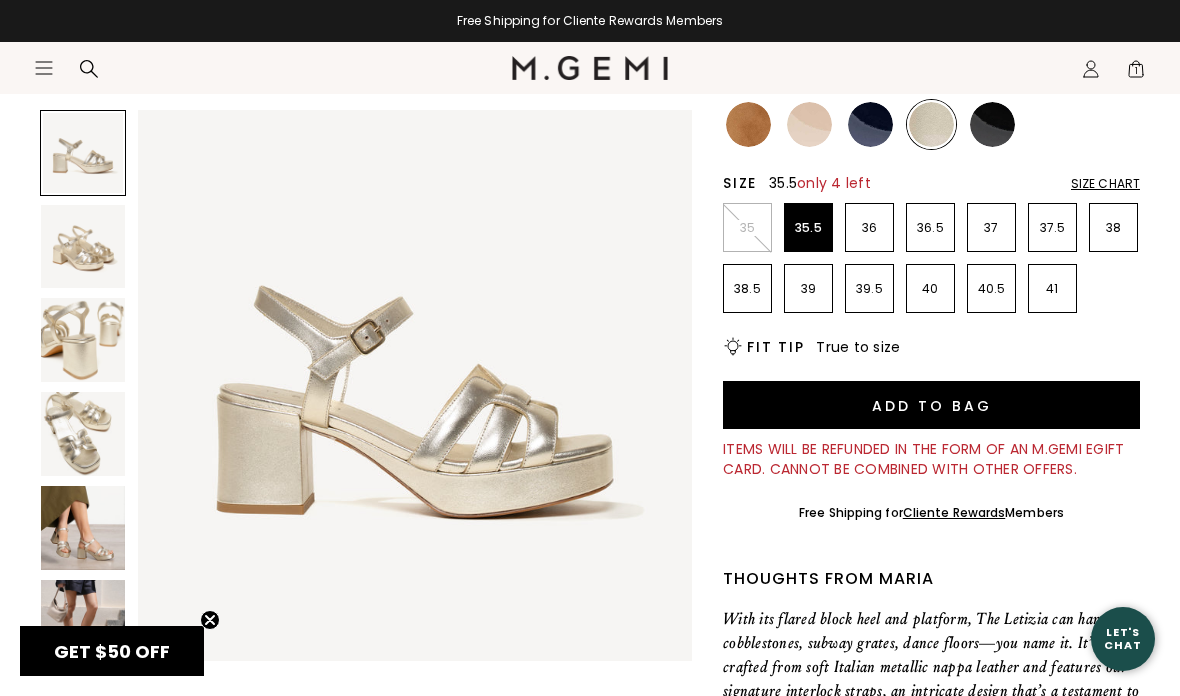 click on "Icons/20x20/hamburger@2x
Women
Shop All Shoes
New Arrivals
Bestsellers Essentials" at bounding box center [590, 90] 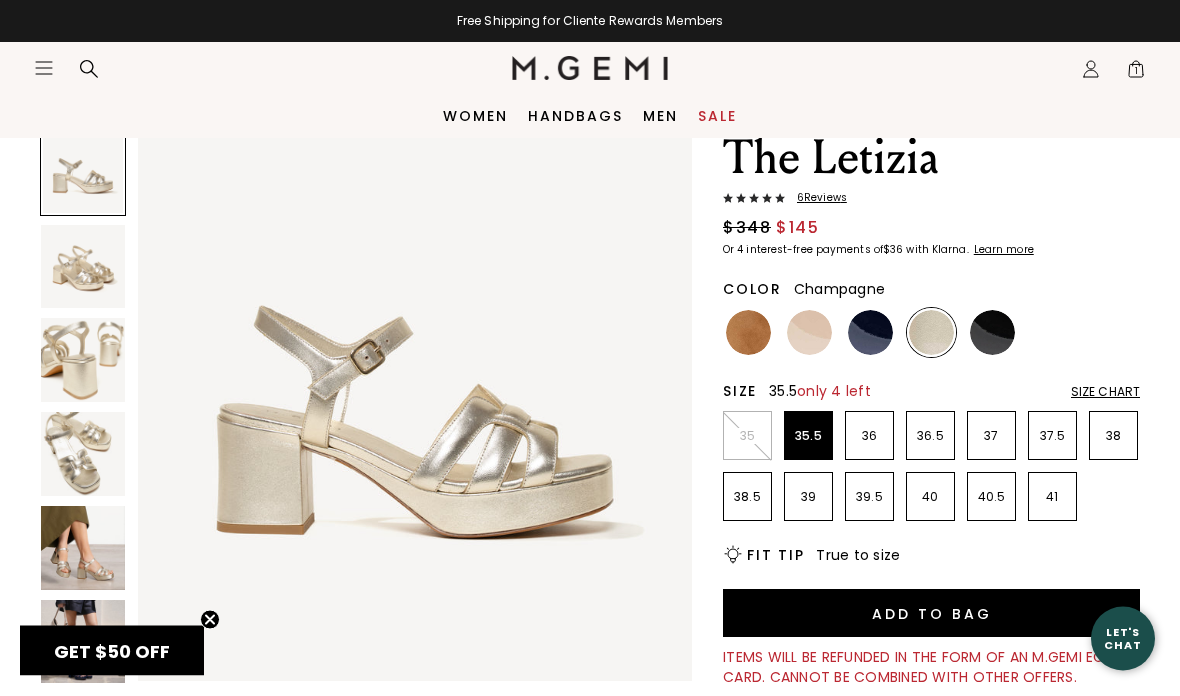 scroll, scrollTop: 0, scrollLeft: 0, axis: both 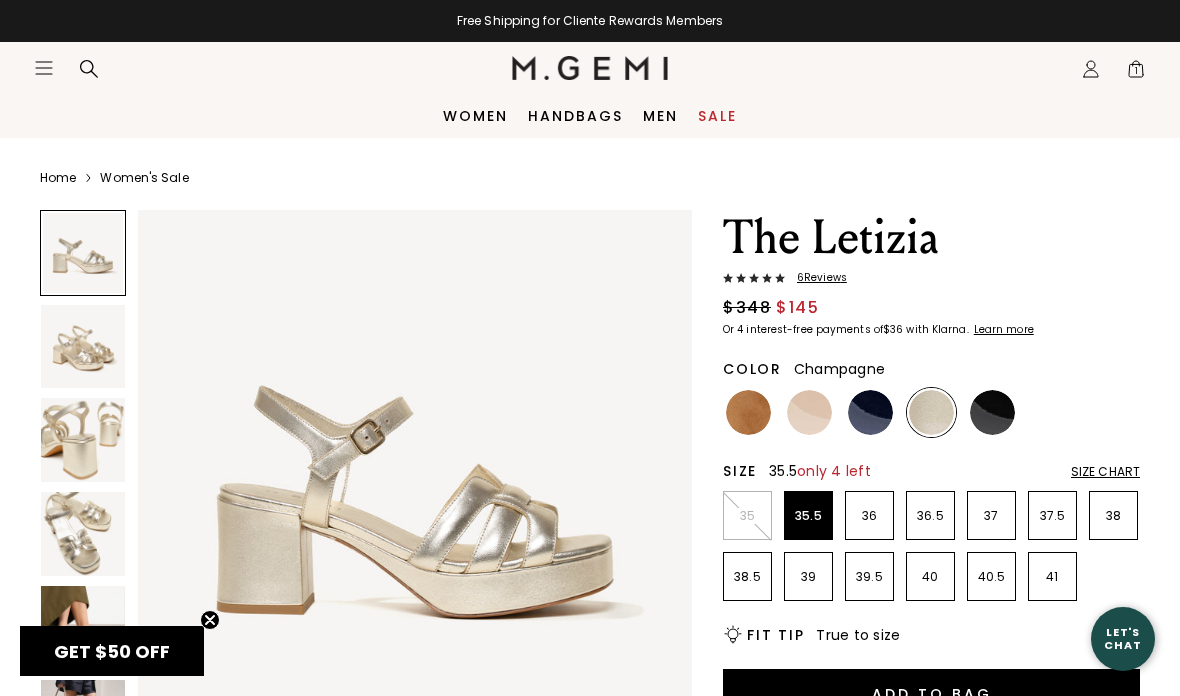 click on "35.5" at bounding box center [808, 515] 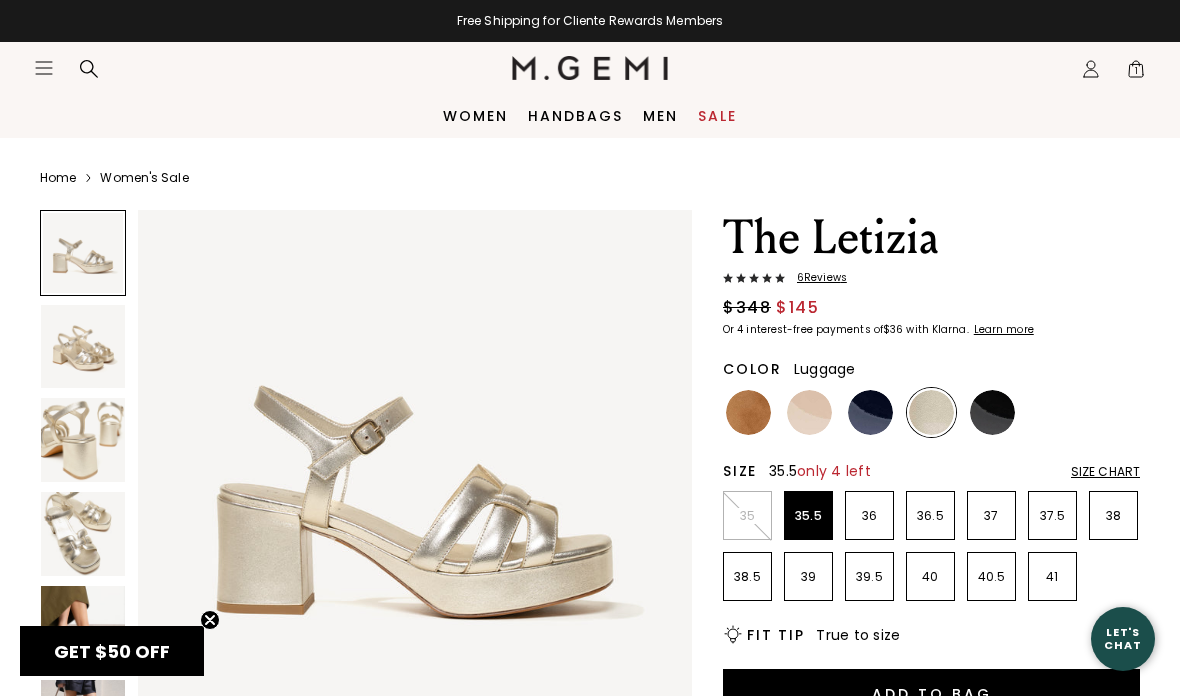 click at bounding box center (748, 412) 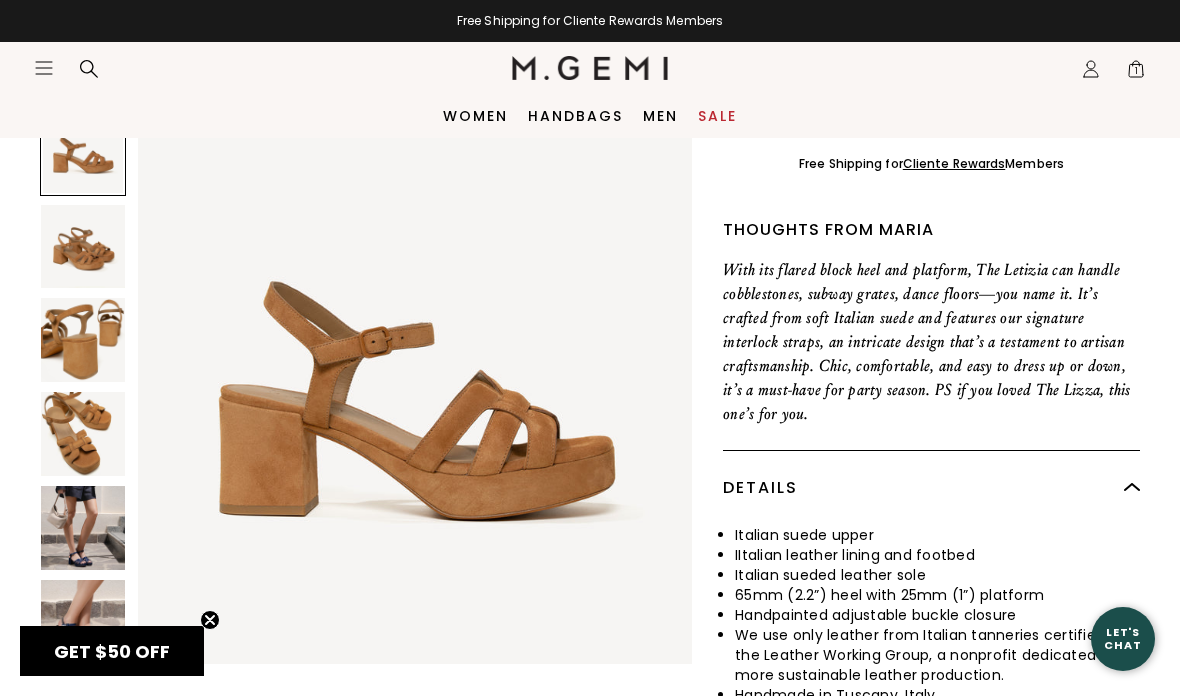 scroll, scrollTop: 624, scrollLeft: 0, axis: vertical 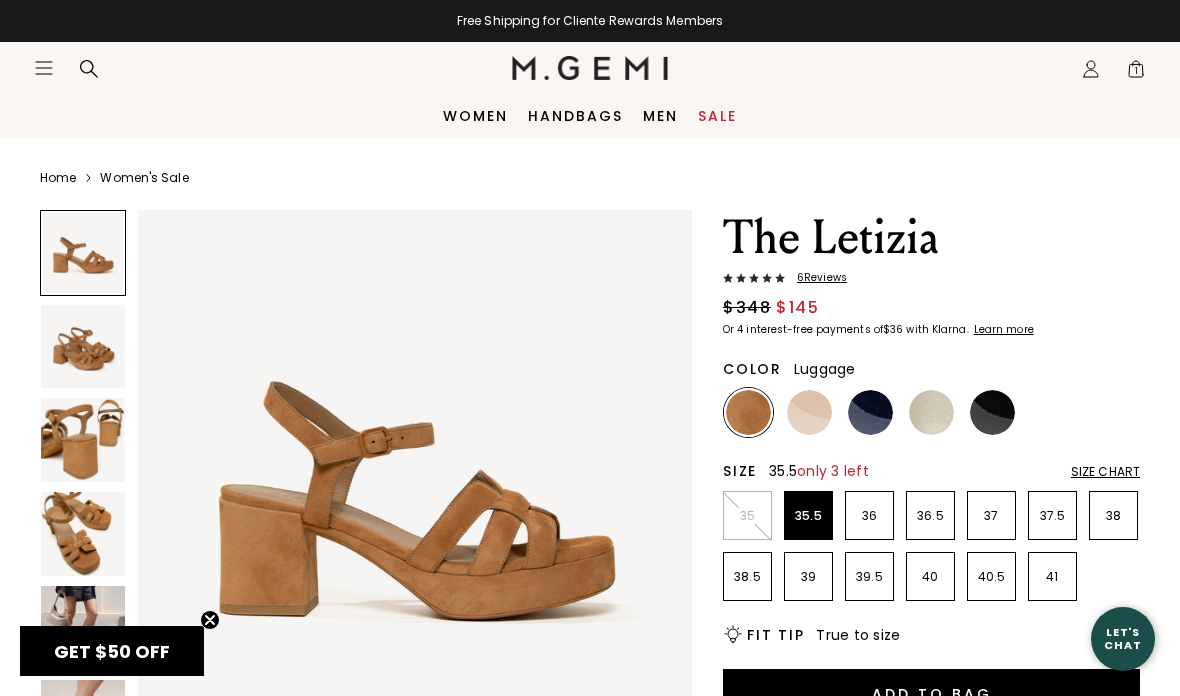 click on "Icons/20x20/hamburger@2x
Women
Shop All Shoes
New Arrivals
Bestsellers Essentials The Event Edit" at bounding box center (590, 68) 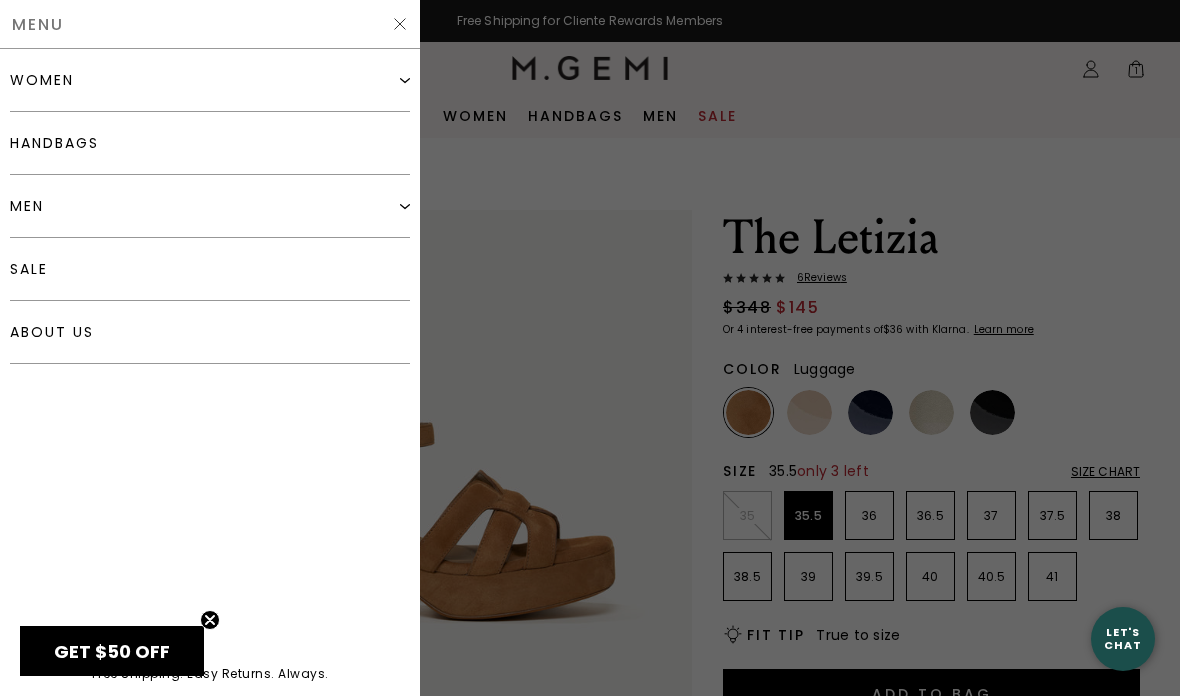 click on "sale" at bounding box center [210, 269] 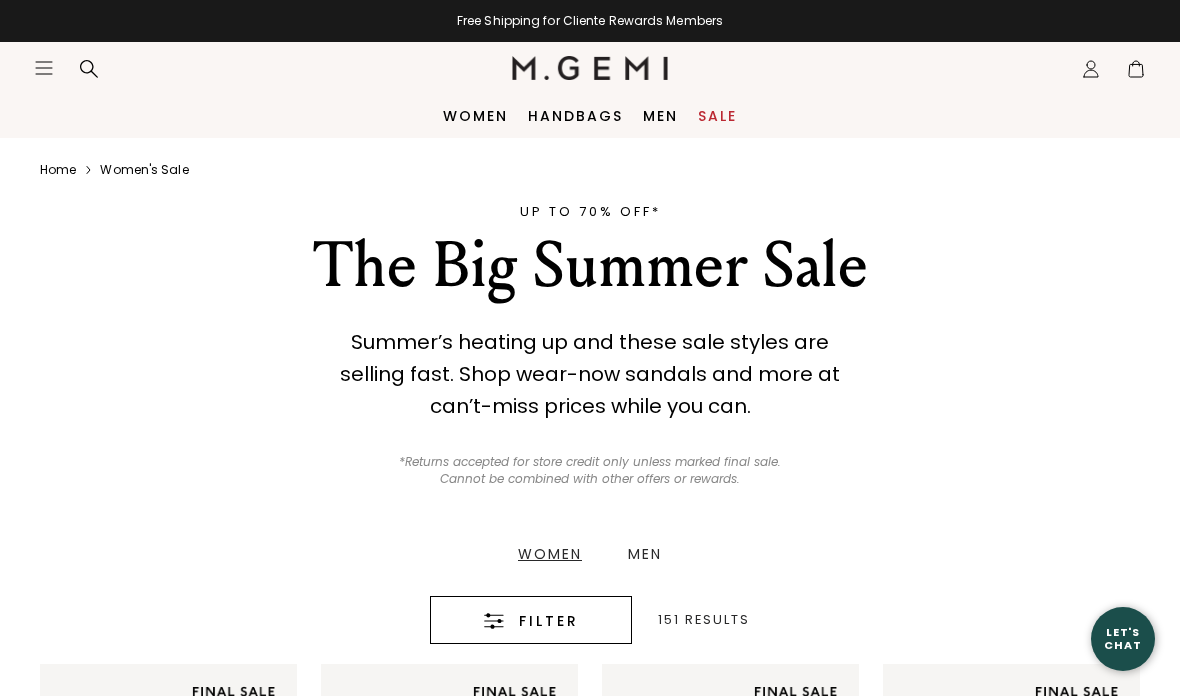 scroll, scrollTop: 0, scrollLeft: 0, axis: both 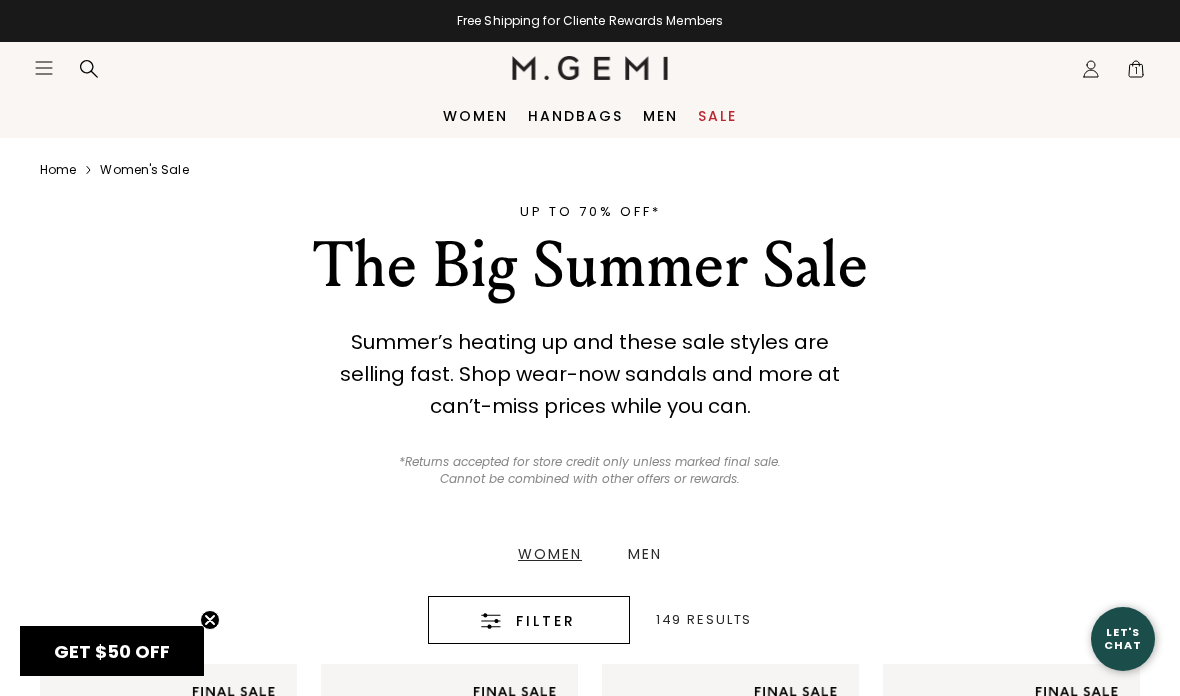 click on "Filter" at bounding box center [546, 621] 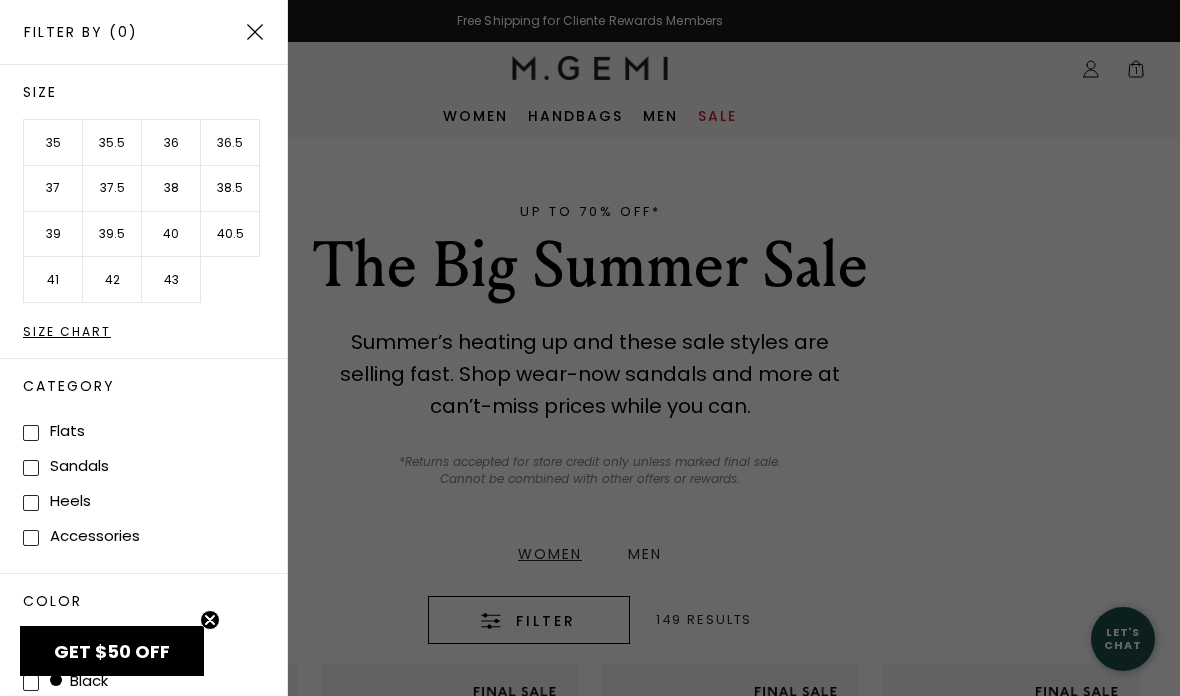 scroll, scrollTop: 67, scrollLeft: 0, axis: vertical 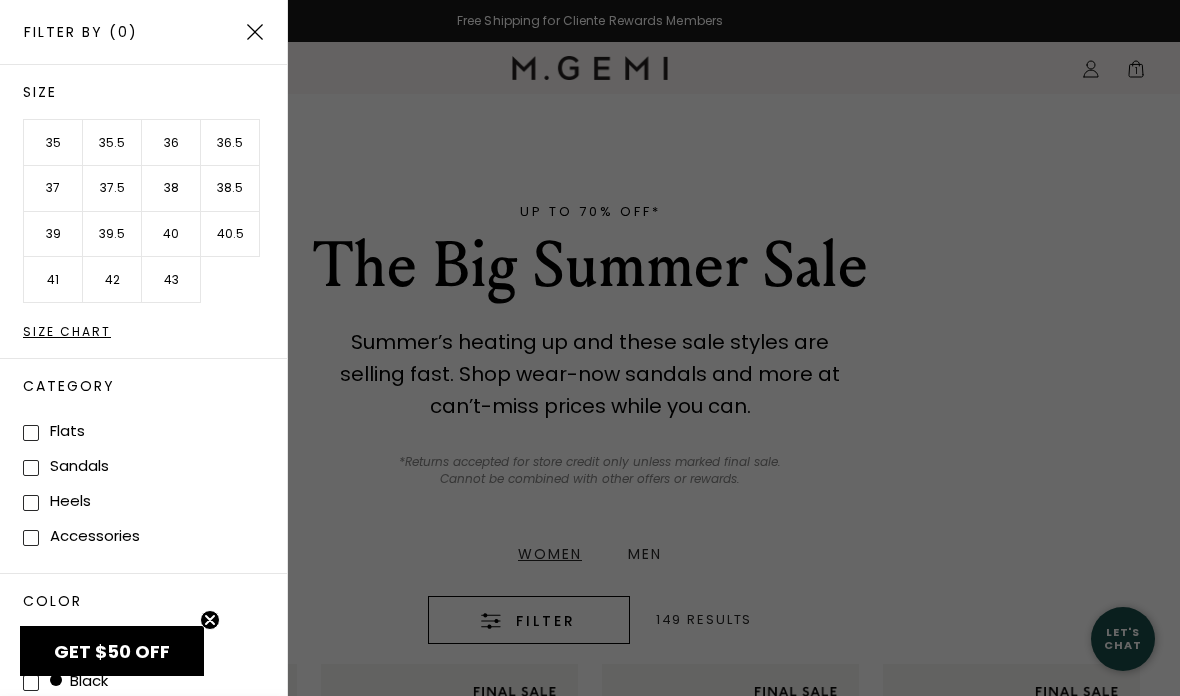 click at bounding box center [31, 538] 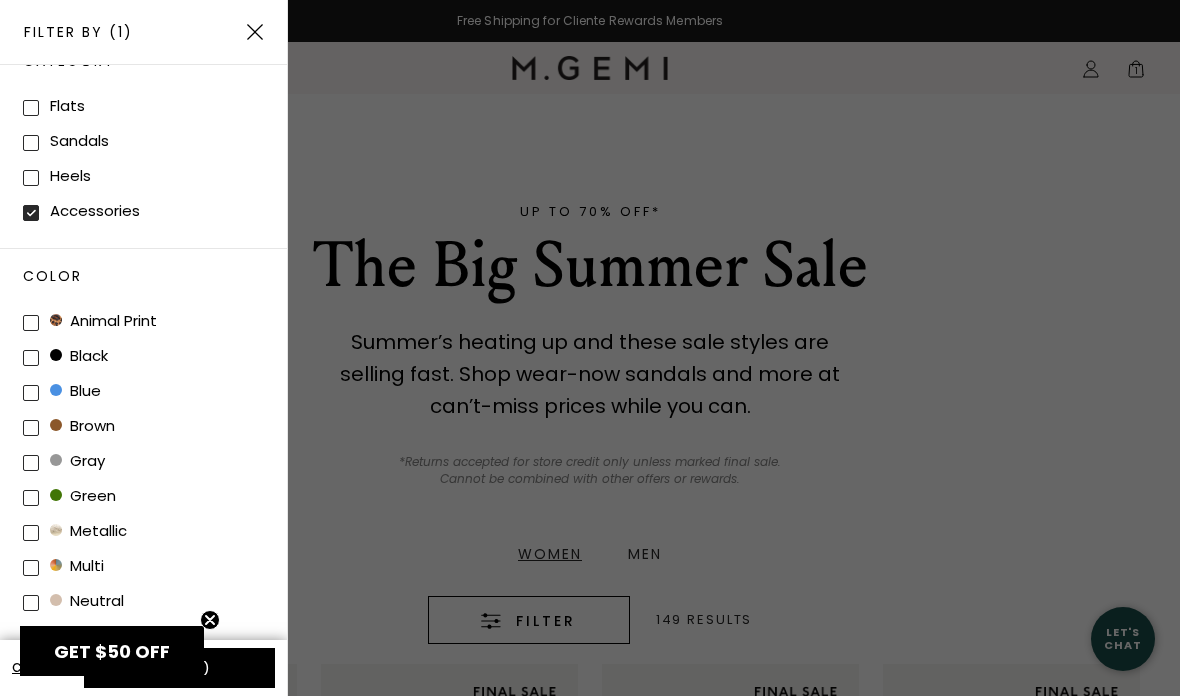scroll, scrollTop: 331, scrollLeft: 0, axis: vertical 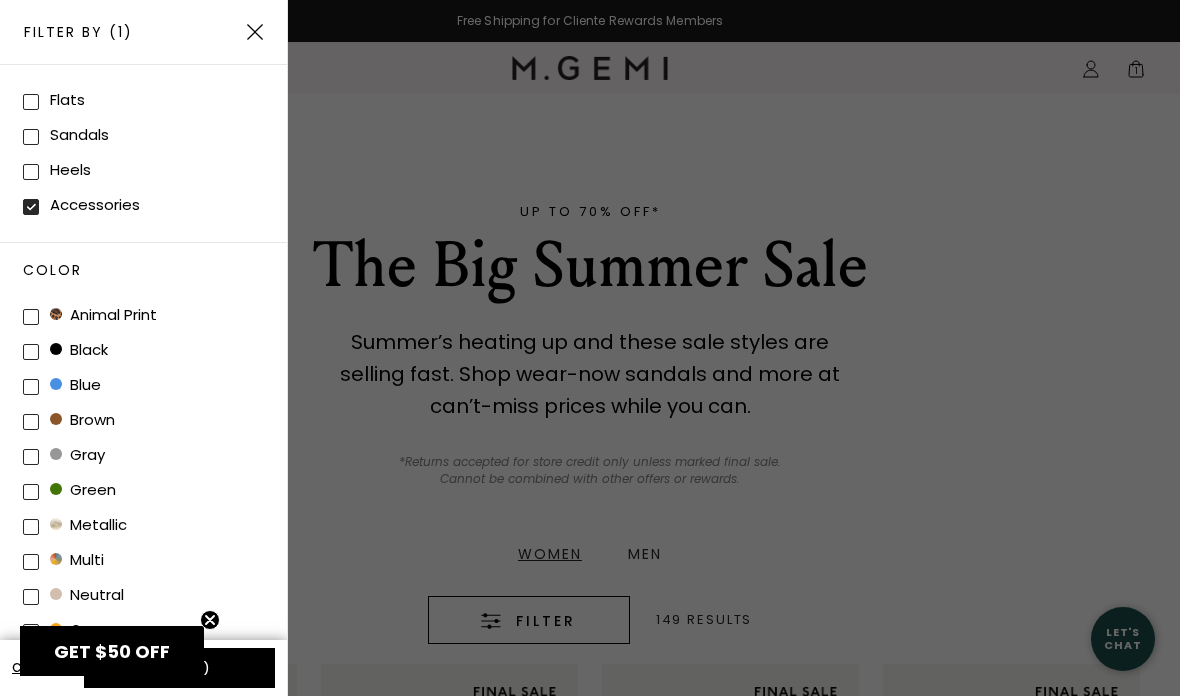 click on "orange" at bounding box center (155, 629) 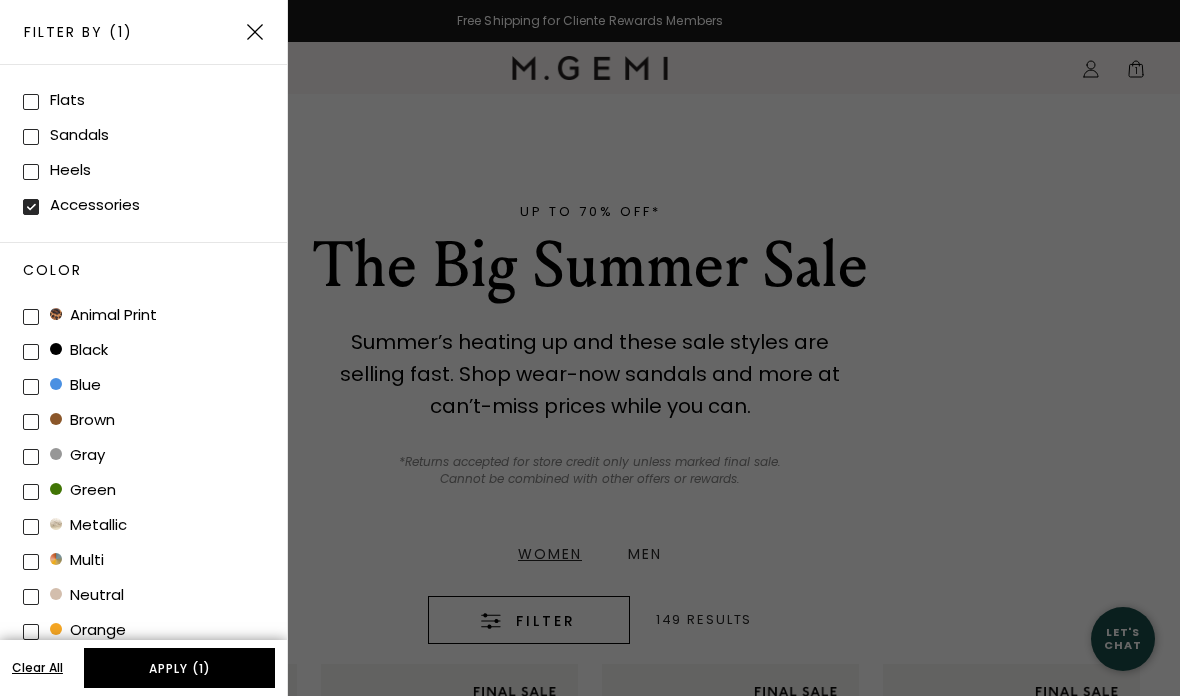 click at bounding box center (590, 348) 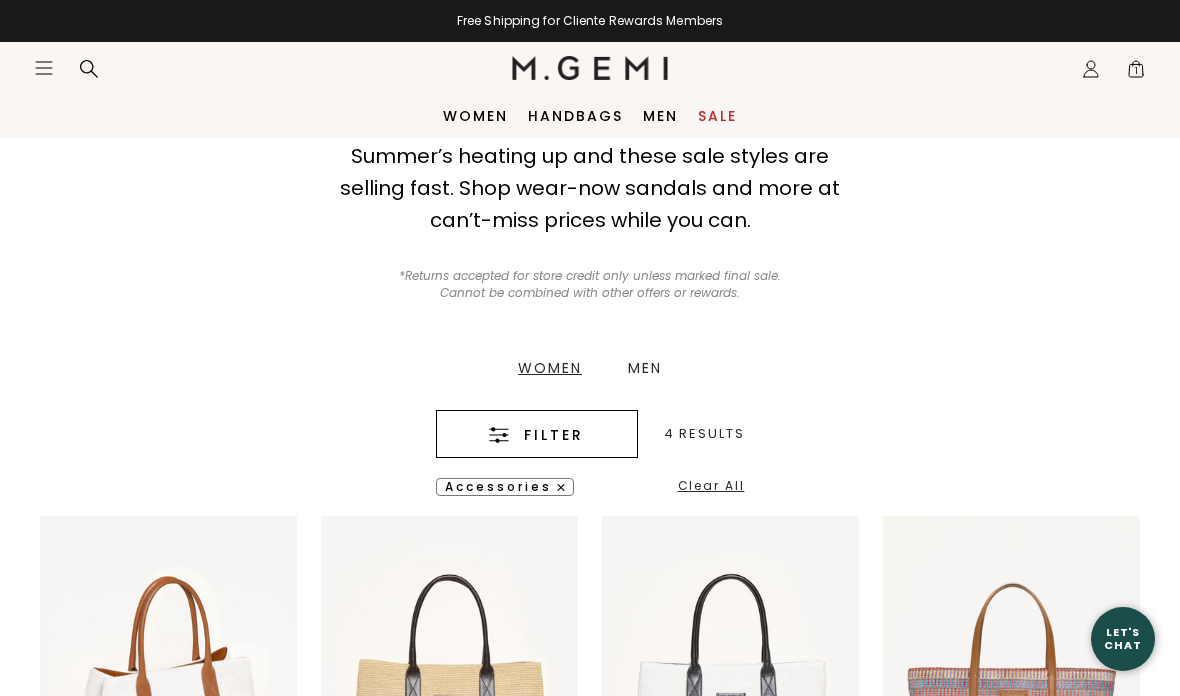 scroll, scrollTop: 0, scrollLeft: 0, axis: both 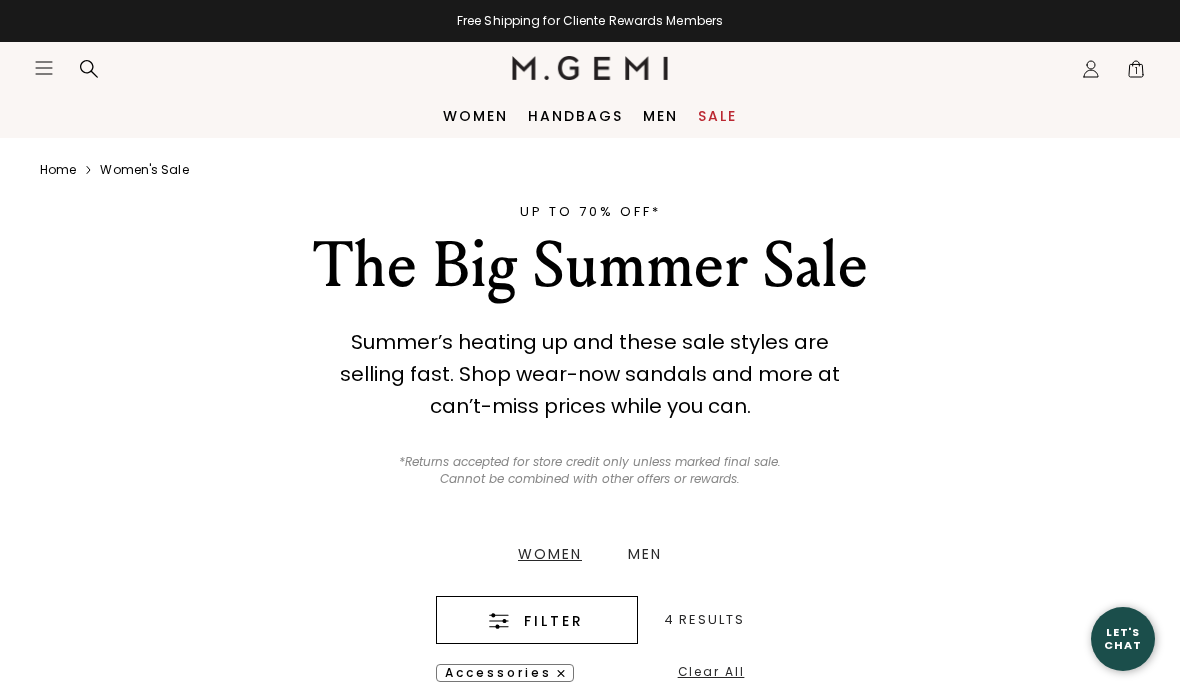click on "Handbags" at bounding box center [575, 116] 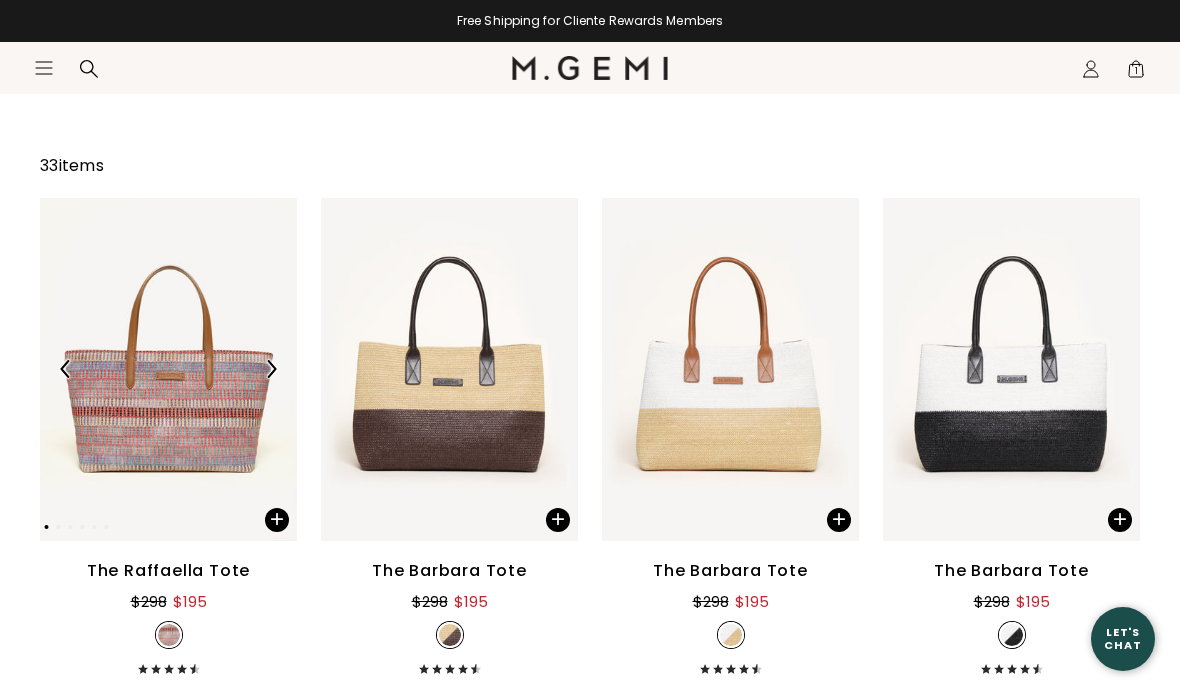 scroll, scrollTop: 197, scrollLeft: 0, axis: vertical 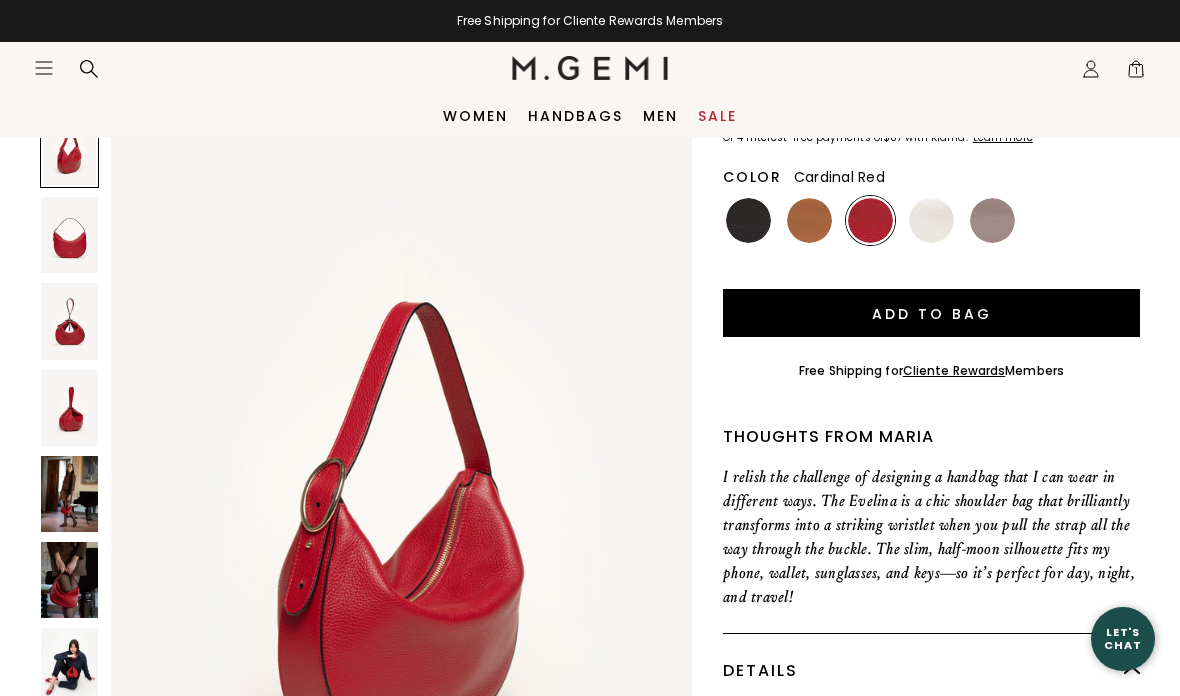 click at bounding box center (992, 220) 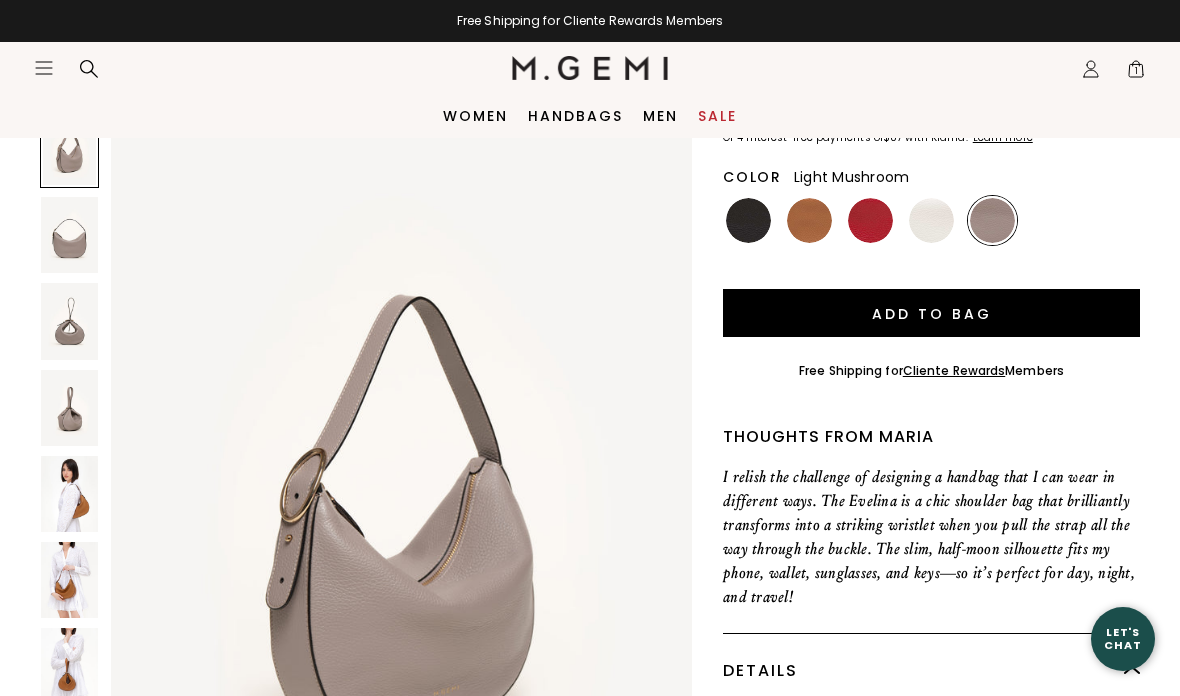 click at bounding box center [931, 220] 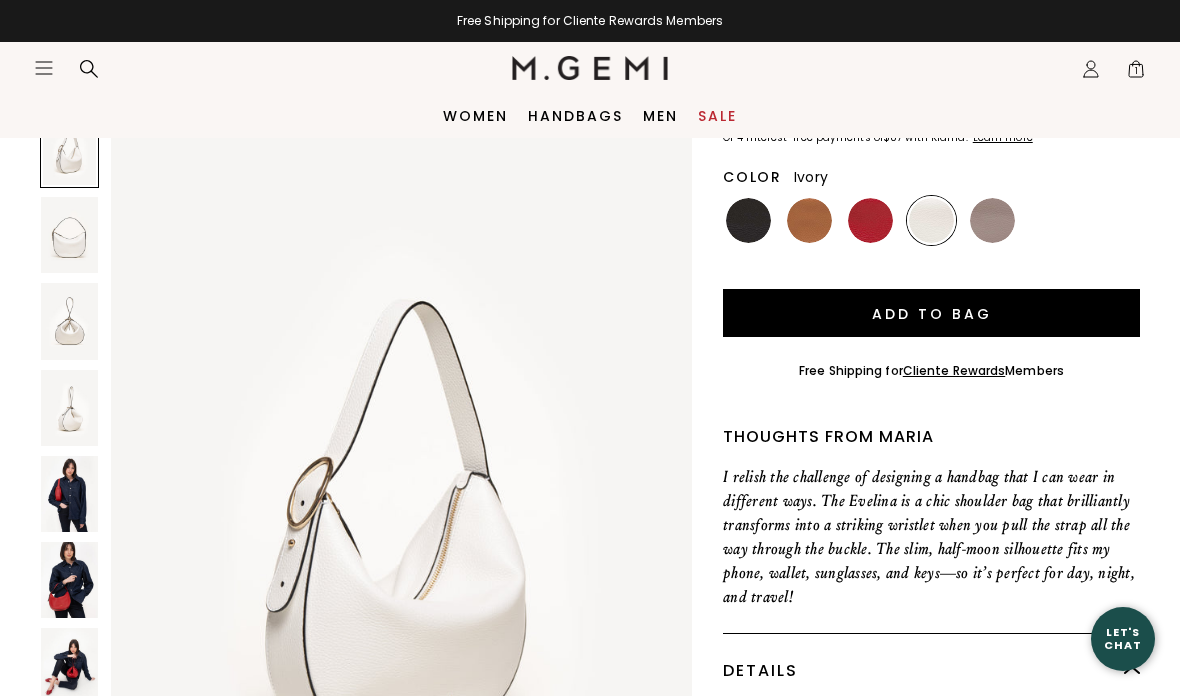 click at bounding box center (809, 220) 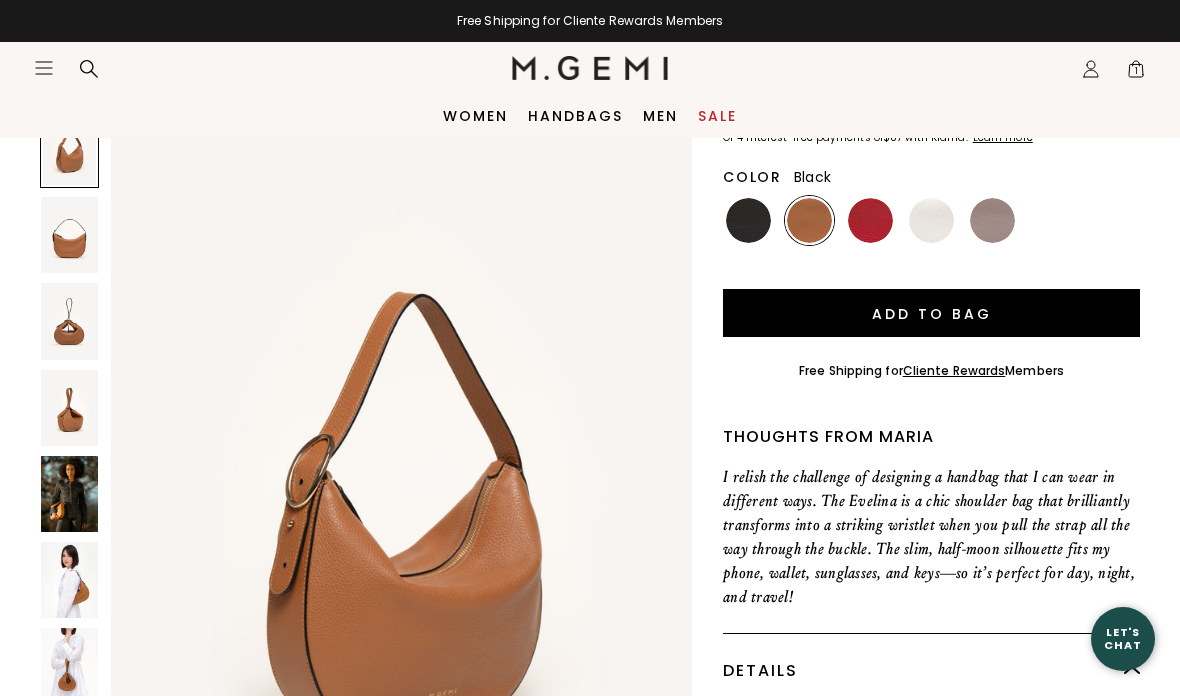 click at bounding box center (748, 220) 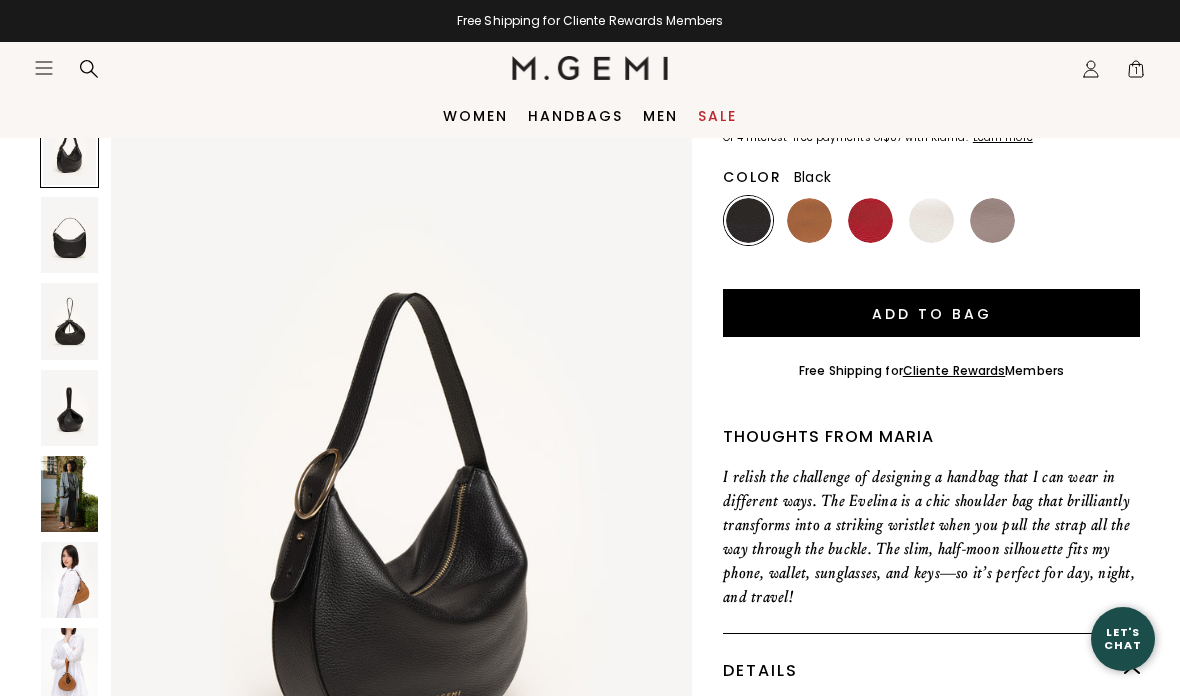 click at bounding box center [809, 220] 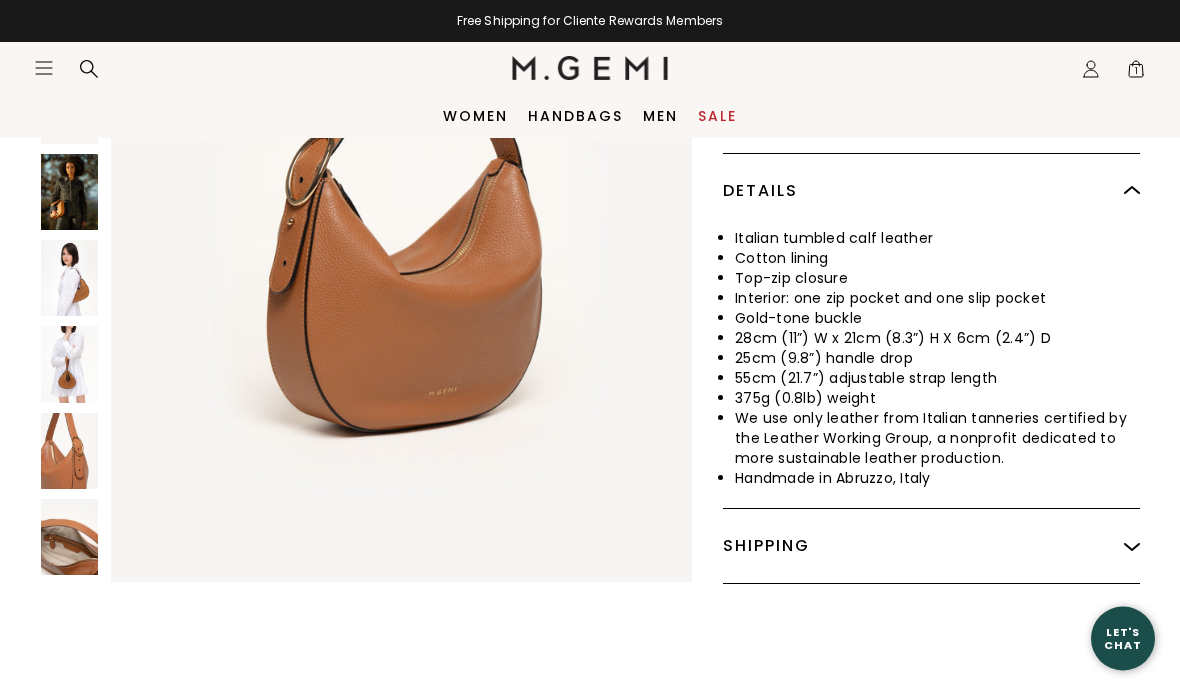 scroll, scrollTop: 720, scrollLeft: 0, axis: vertical 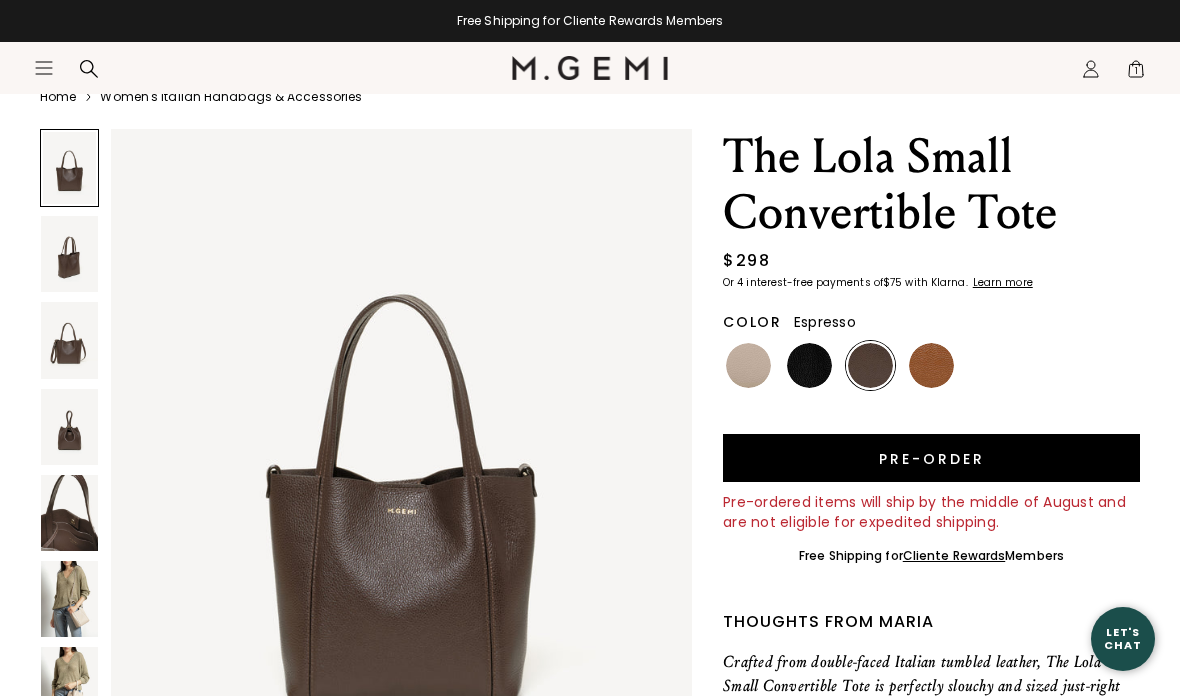click at bounding box center [69, 685] 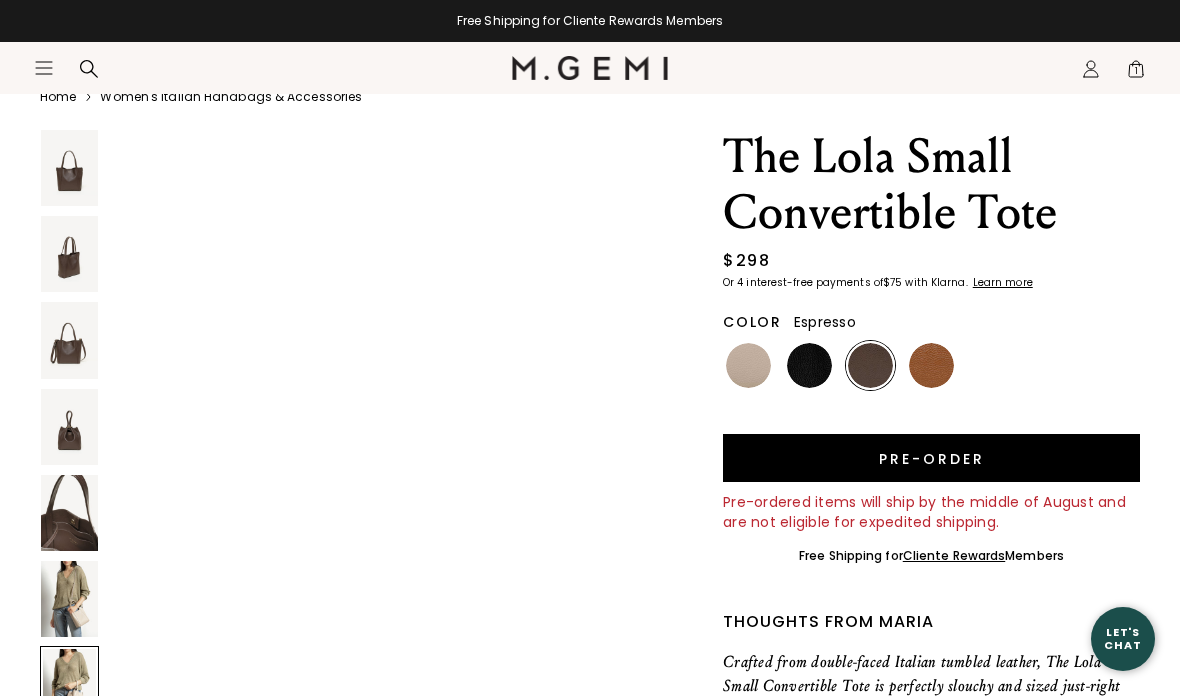 scroll, scrollTop: 4766, scrollLeft: 0, axis: vertical 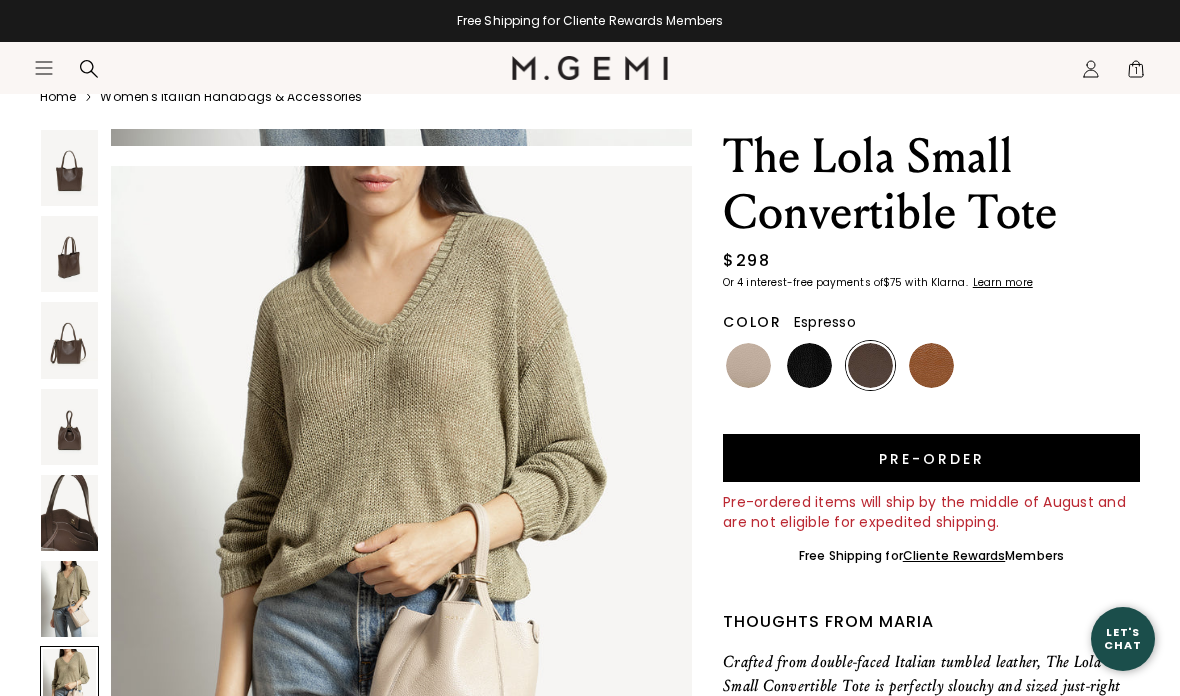 click at bounding box center [69, 340] 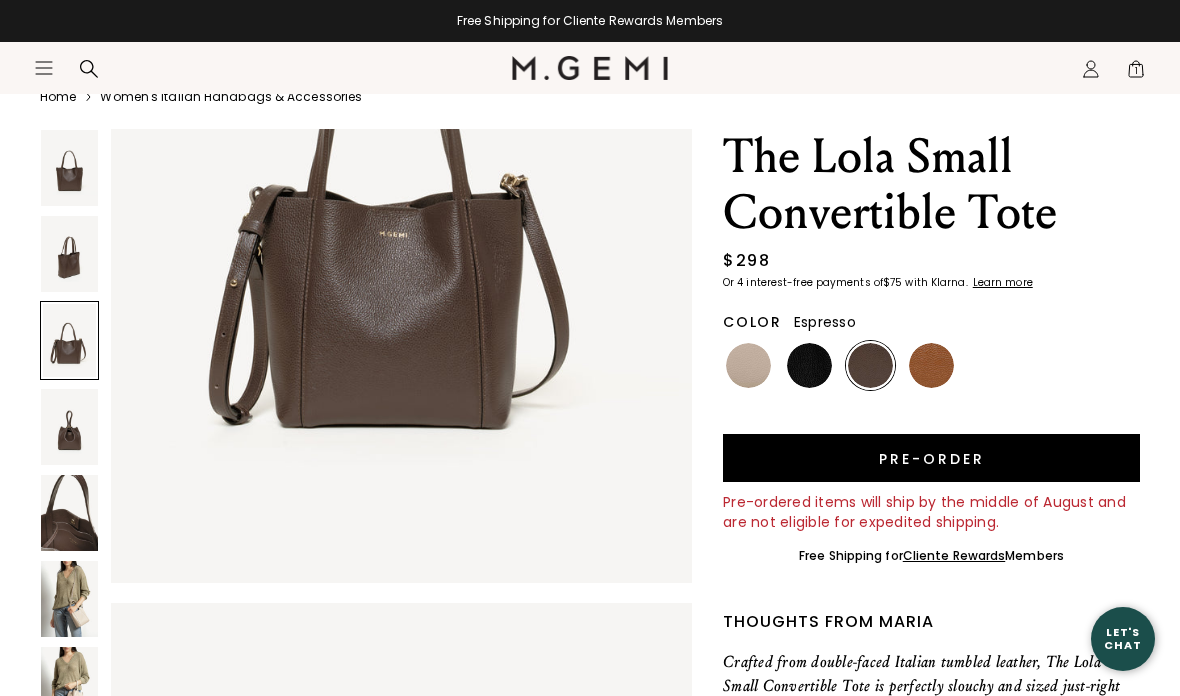 scroll, scrollTop: 1589, scrollLeft: 0, axis: vertical 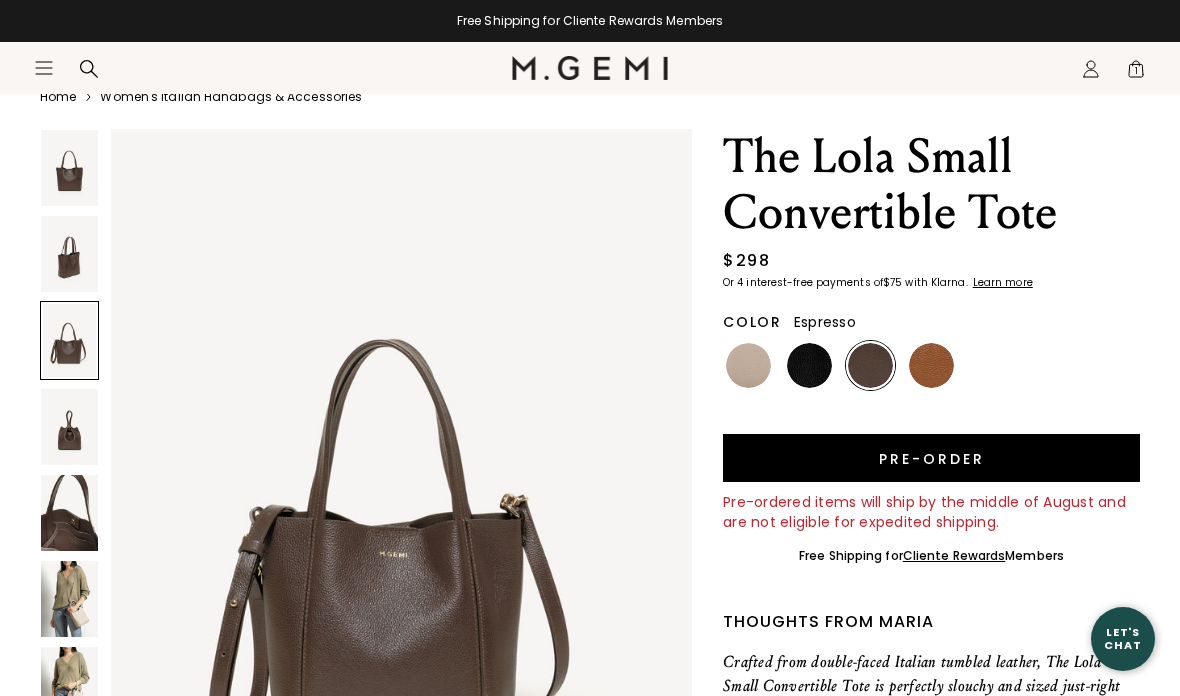 click at bounding box center [69, 254] 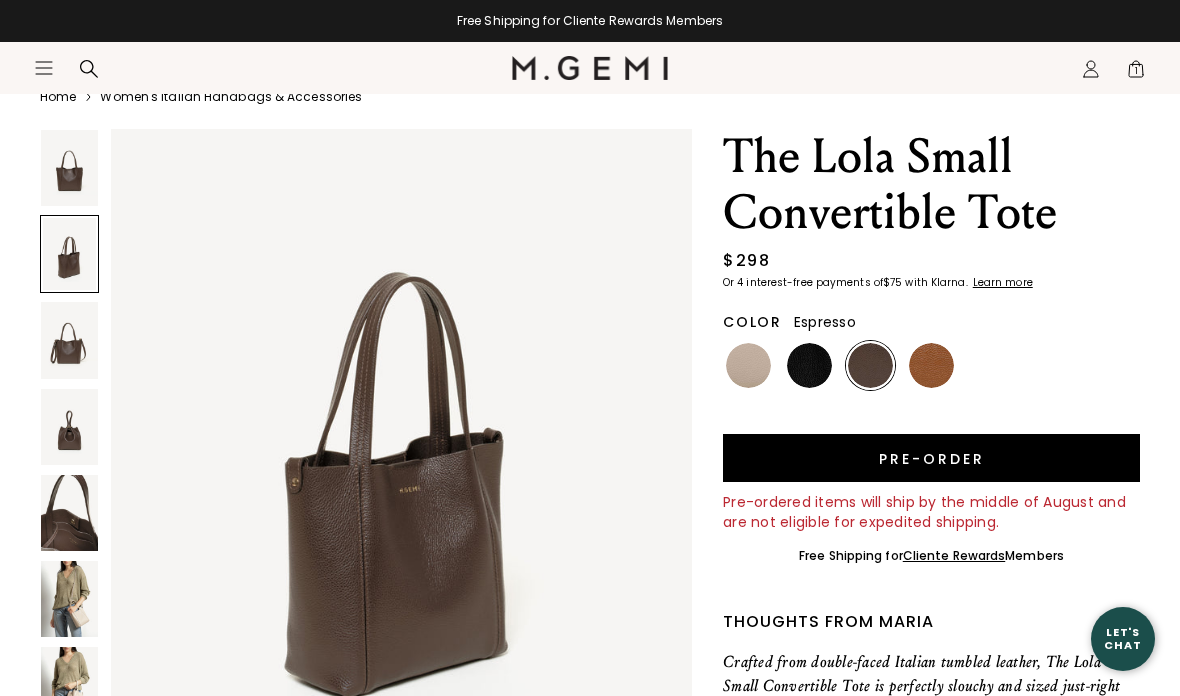 scroll, scrollTop: 794, scrollLeft: 0, axis: vertical 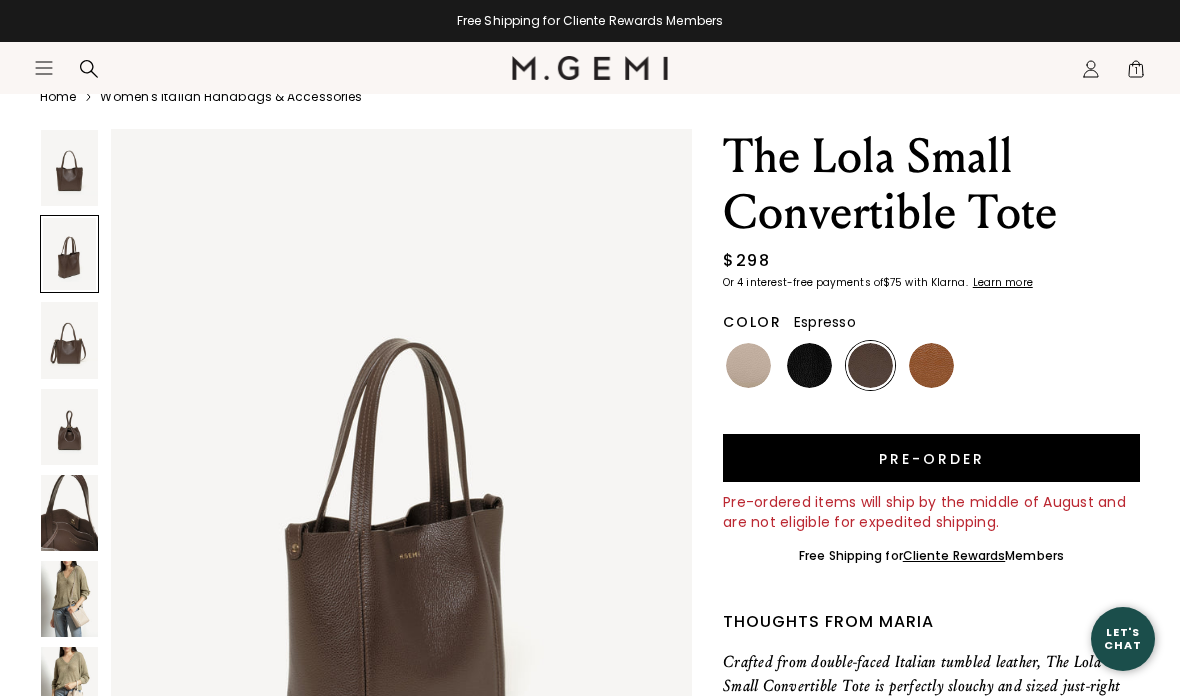 click at bounding box center (69, 168) 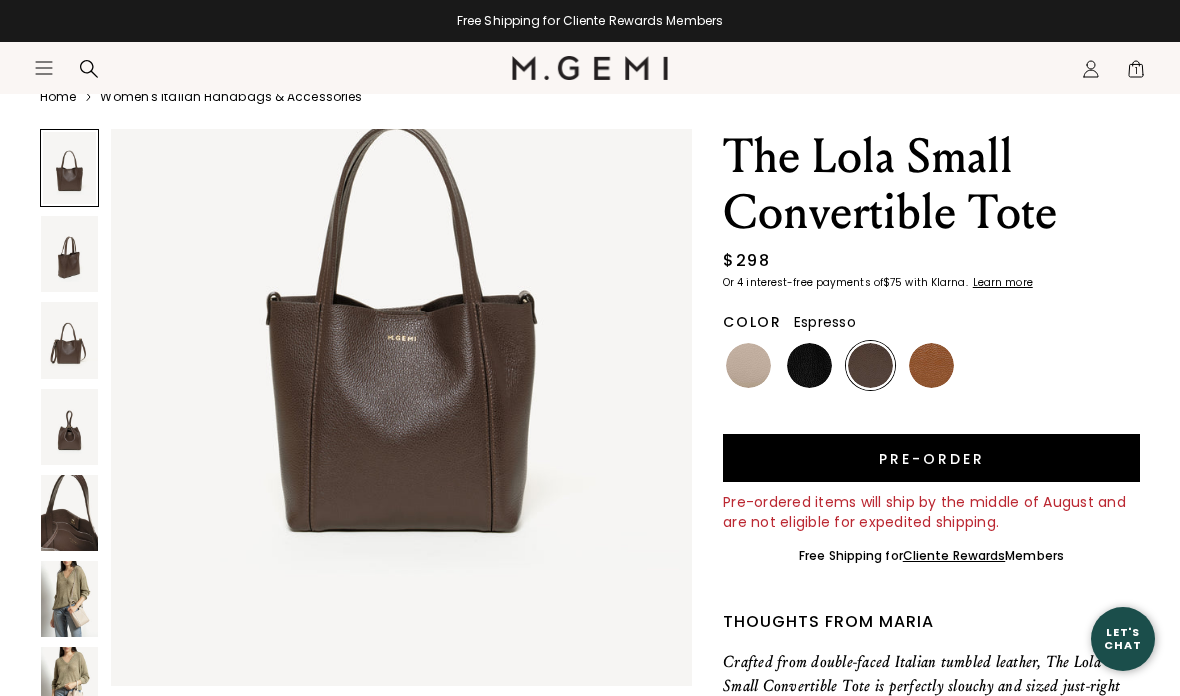 scroll, scrollTop: 217, scrollLeft: 0, axis: vertical 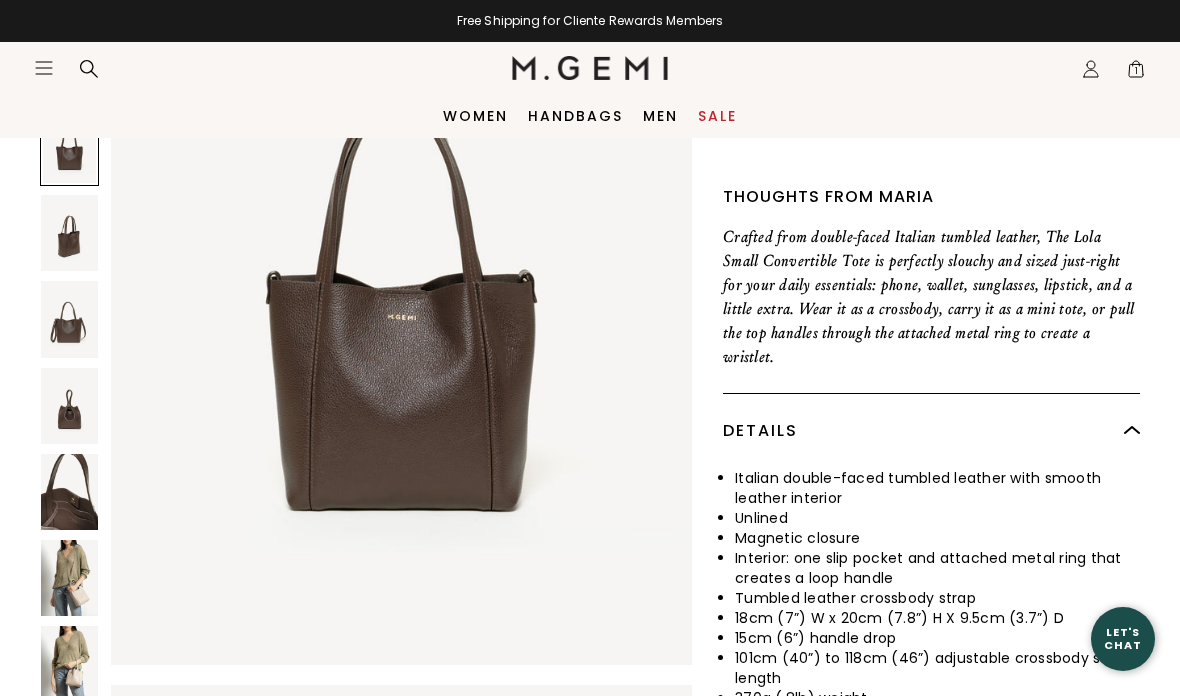 click at bounding box center (69, 578) 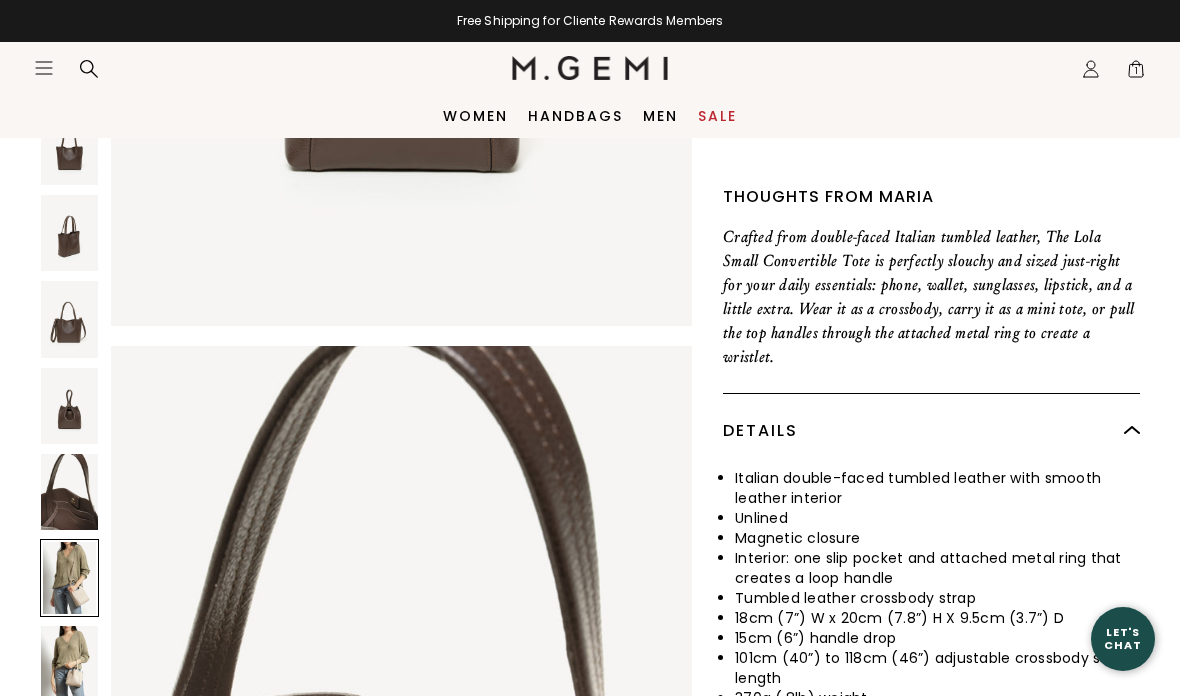 scroll, scrollTop: 3972, scrollLeft: 0, axis: vertical 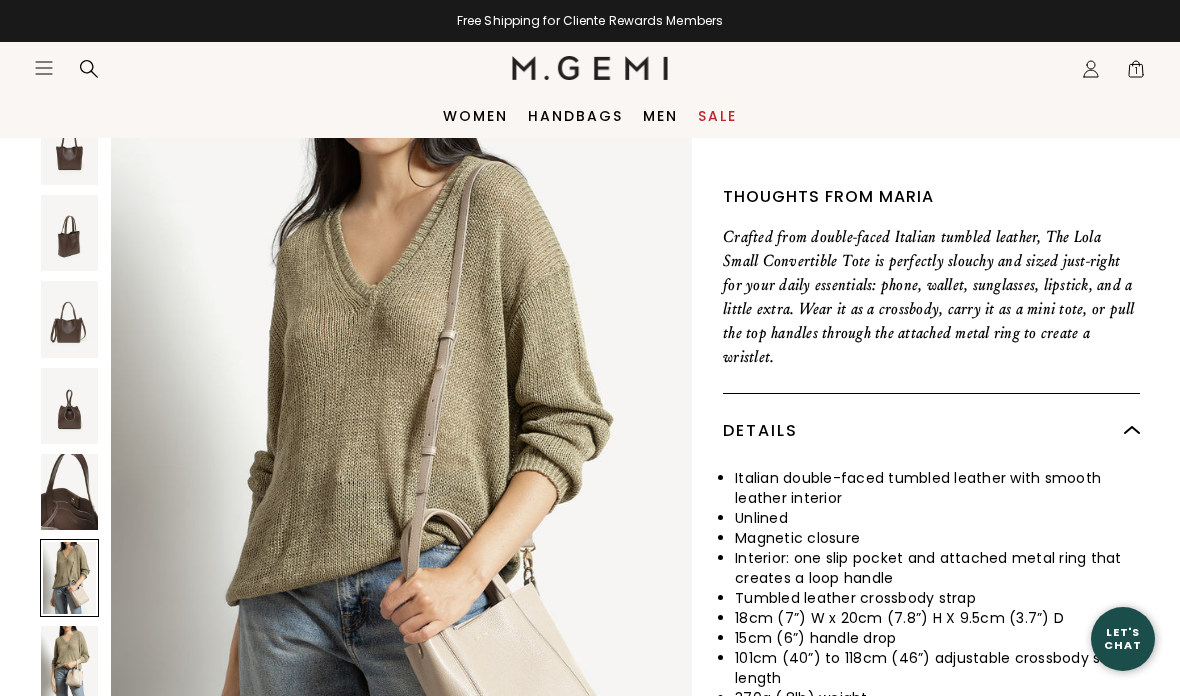 click at bounding box center (69, 665) 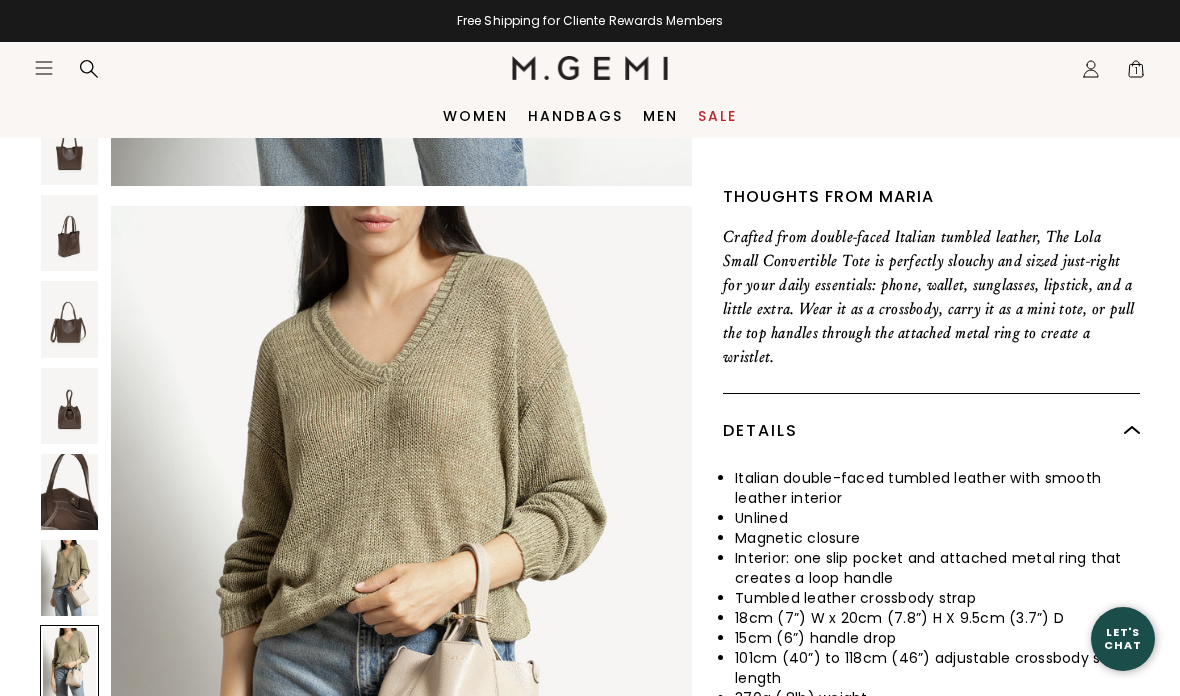 scroll, scrollTop: 4766, scrollLeft: 0, axis: vertical 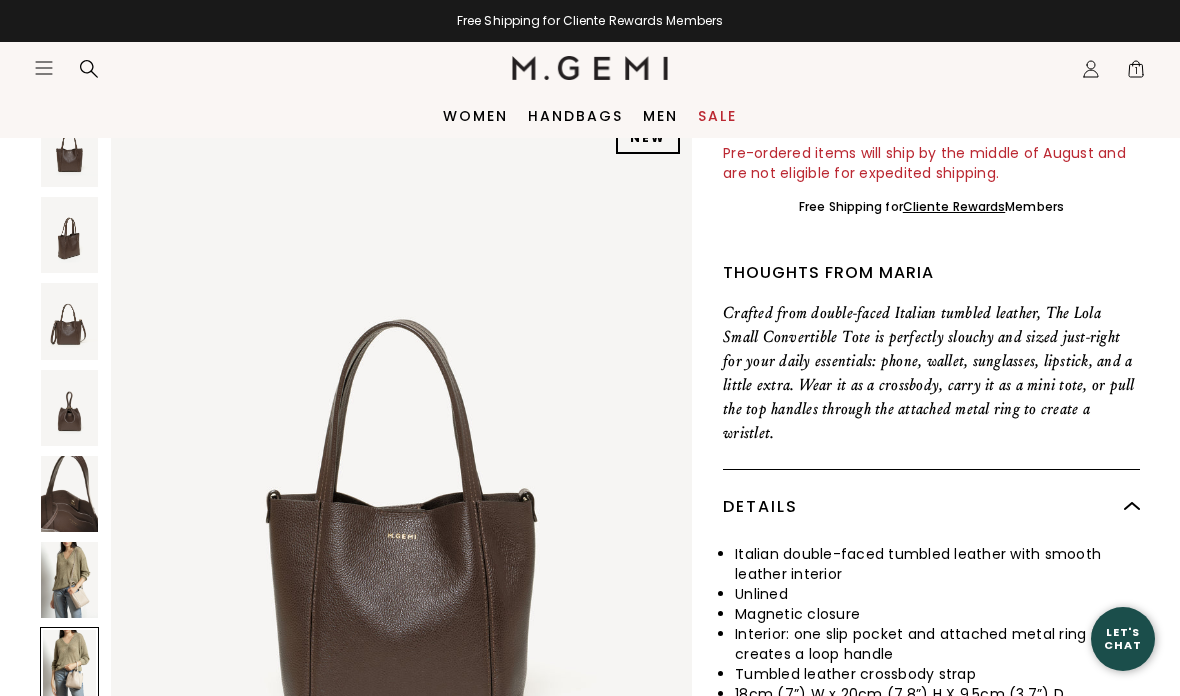 click at bounding box center [69, 580] 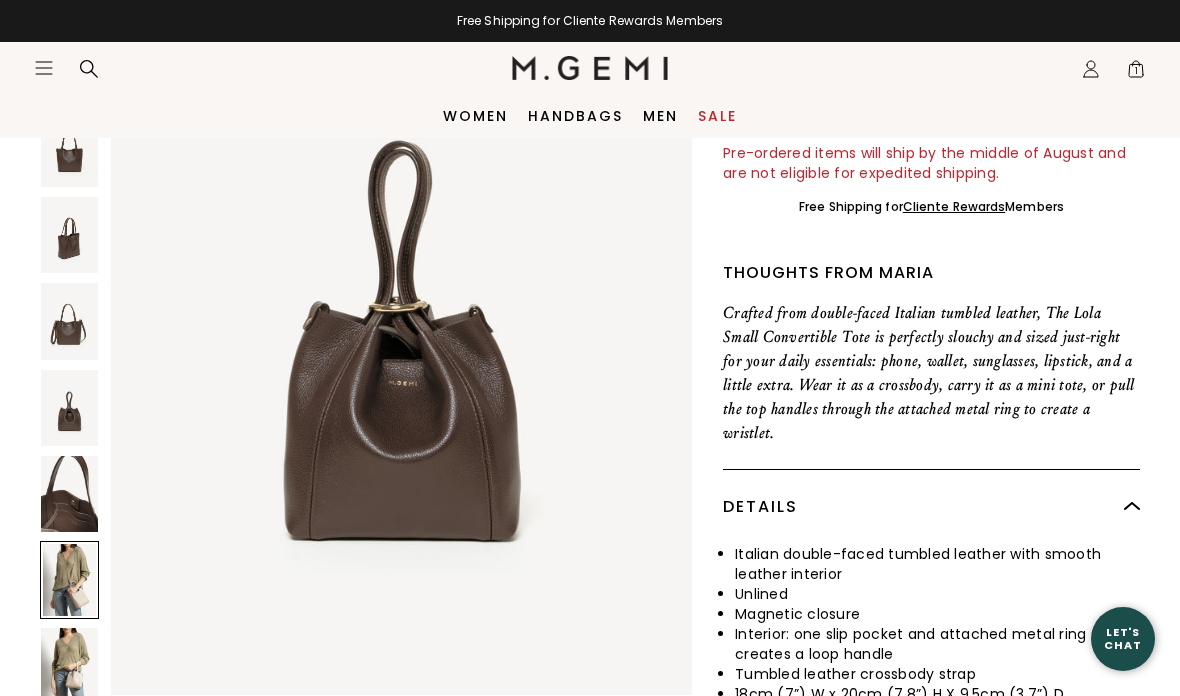 scroll, scrollTop: 3972, scrollLeft: 0, axis: vertical 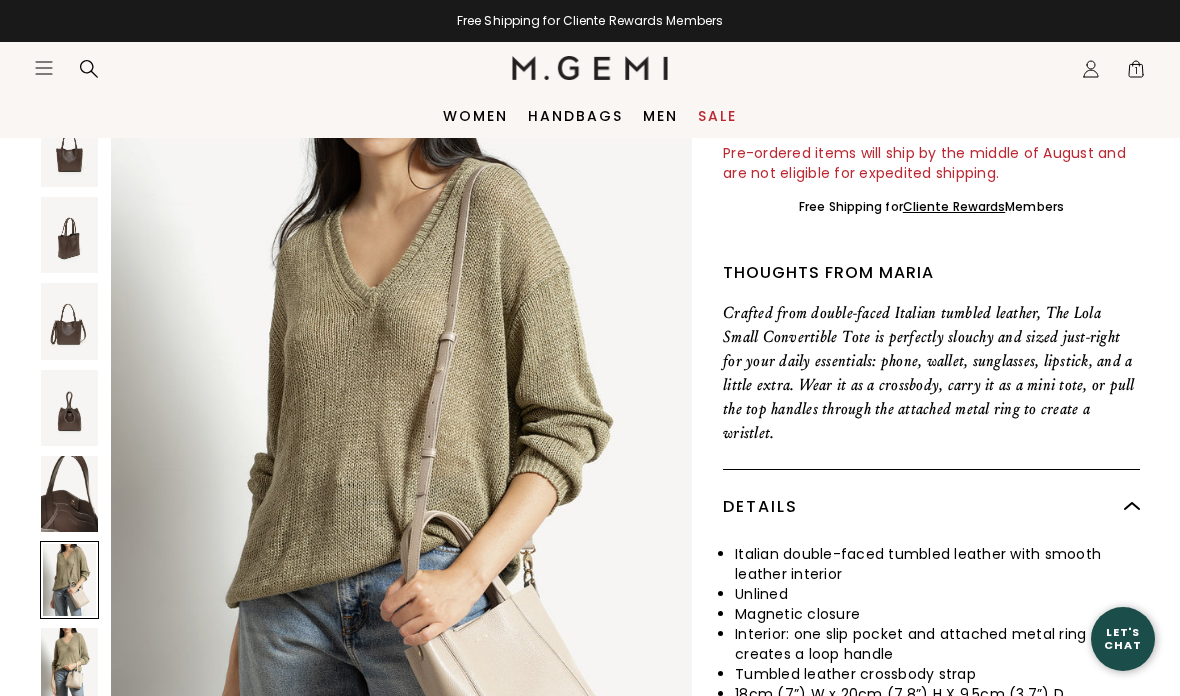click at bounding box center (69, 666) 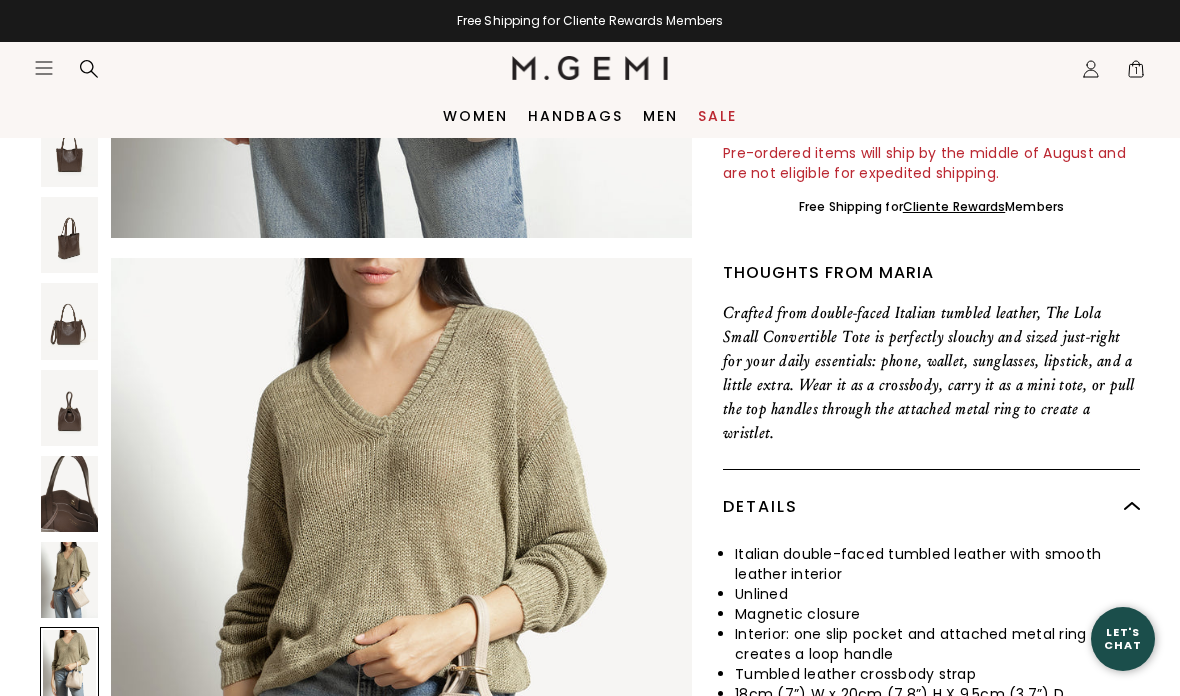 scroll, scrollTop: 4766, scrollLeft: 0, axis: vertical 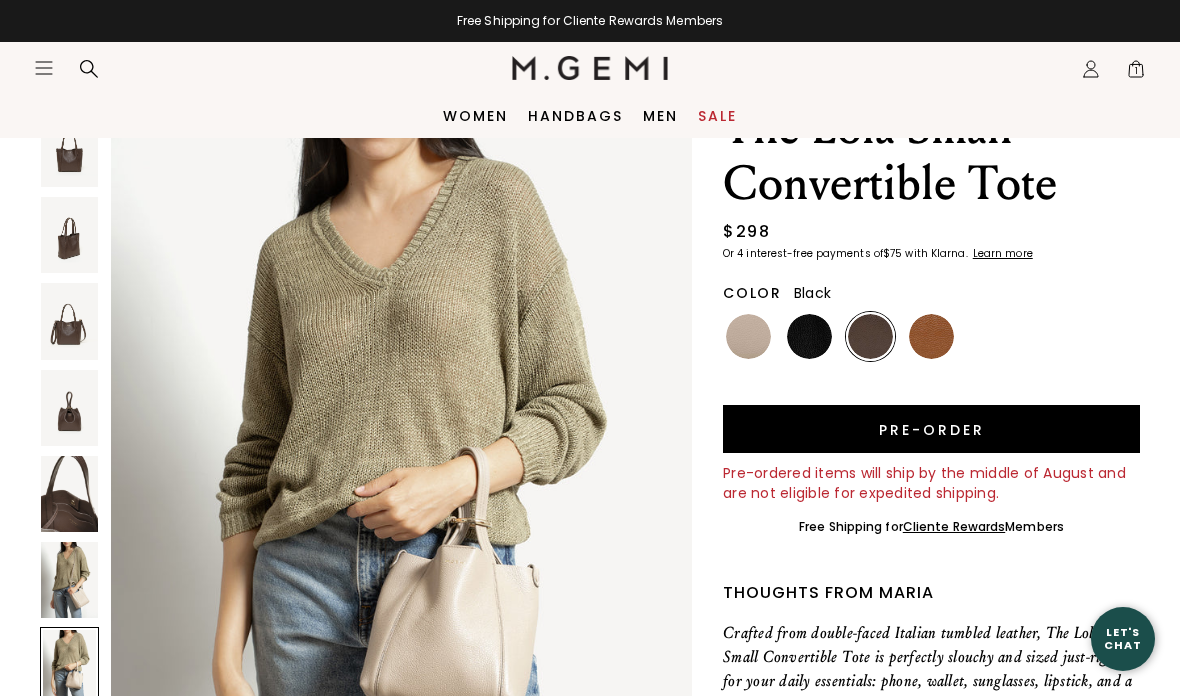 click at bounding box center [809, 336] 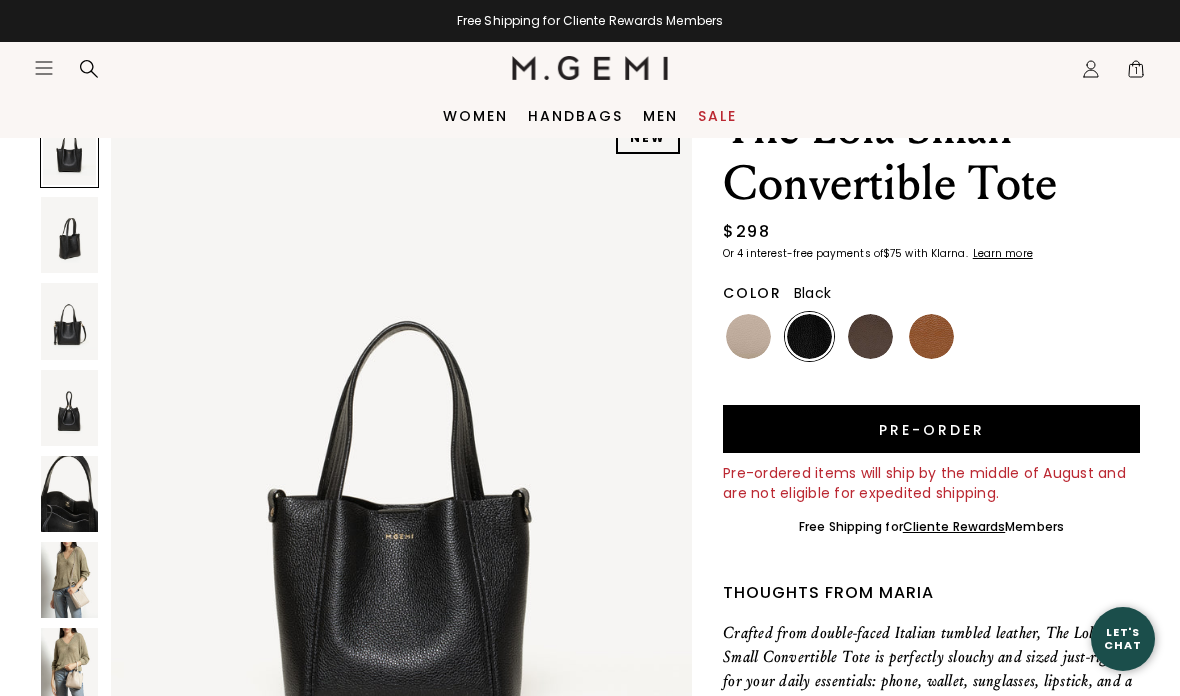scroll, scrollTop: 124, scrollLeft: 0, axis: vertical 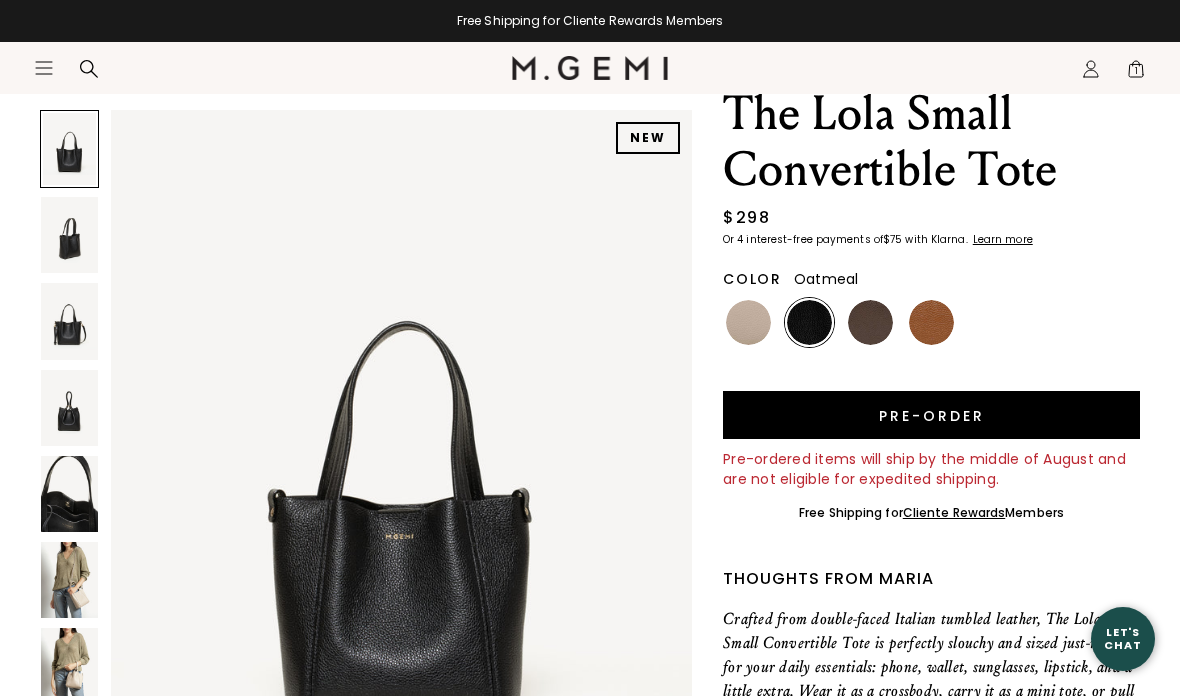 click at bounding box center (748, 322) 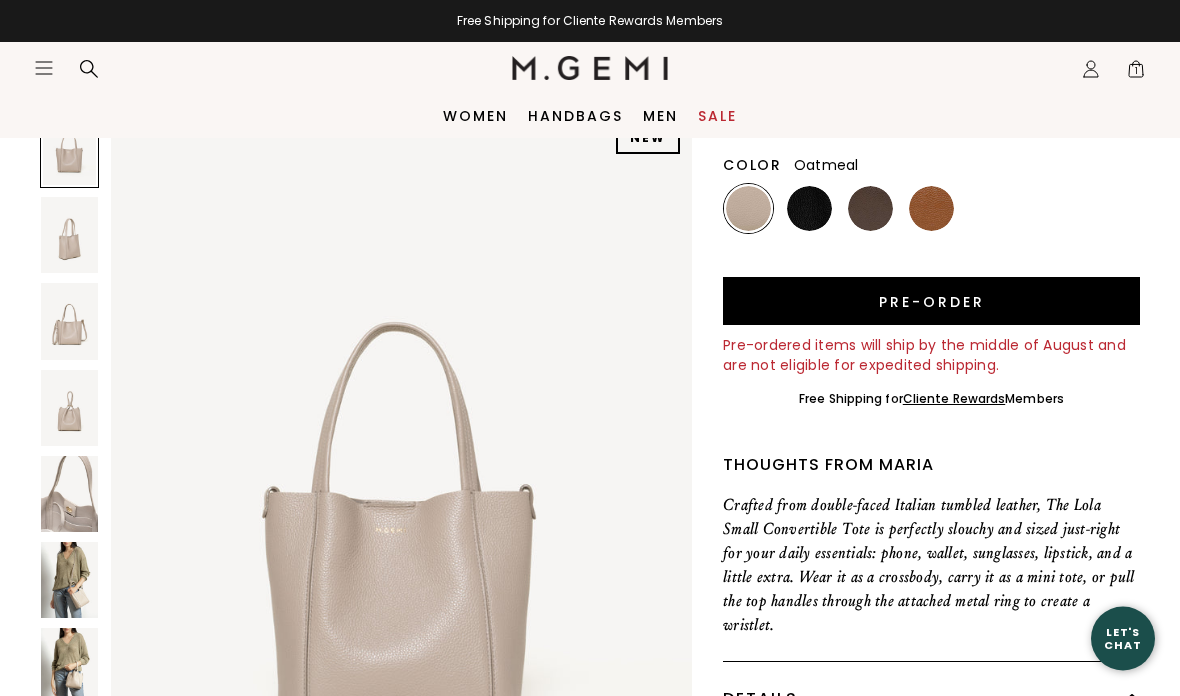 scroll, scrollTop: 0, scrollLeft: 0, axis: both 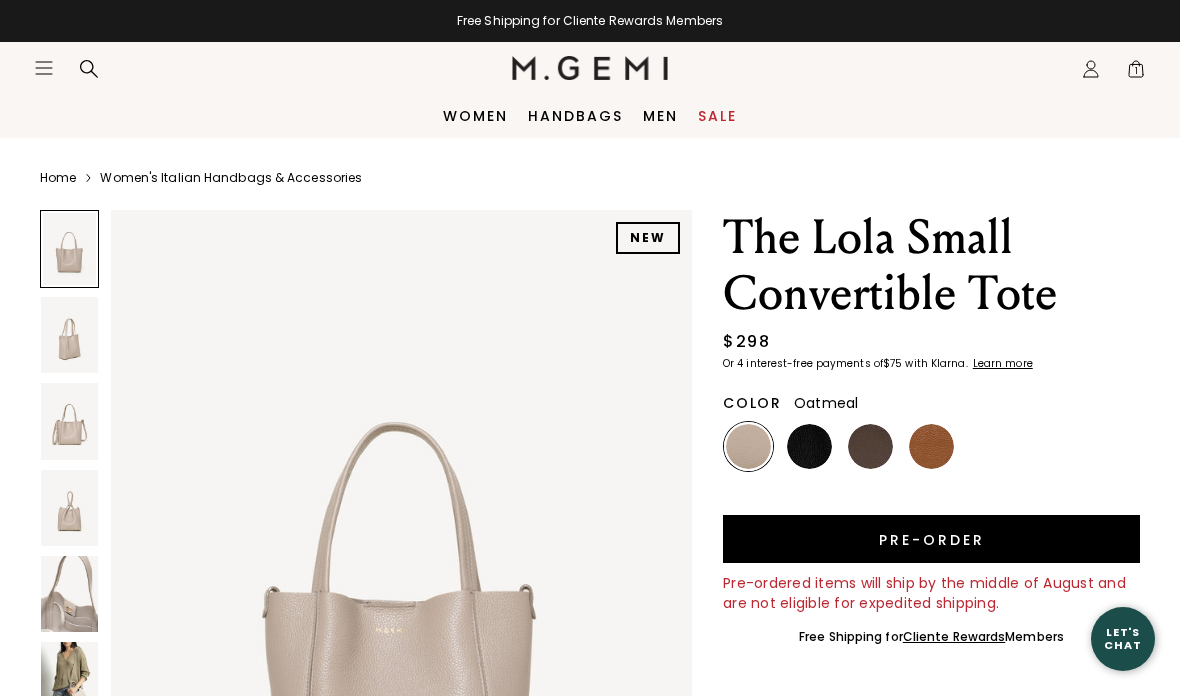click at bounding box center [809, 446] 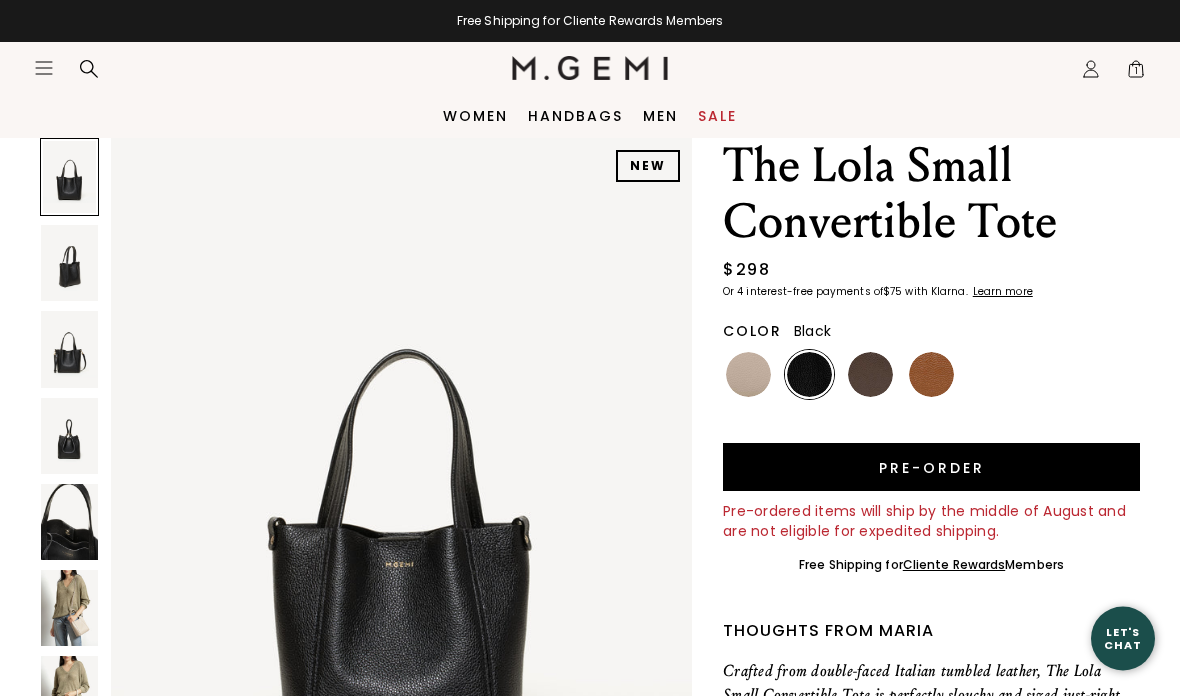 scroll, scrollTop: 40, scrollLeft: 0, axis: vertical 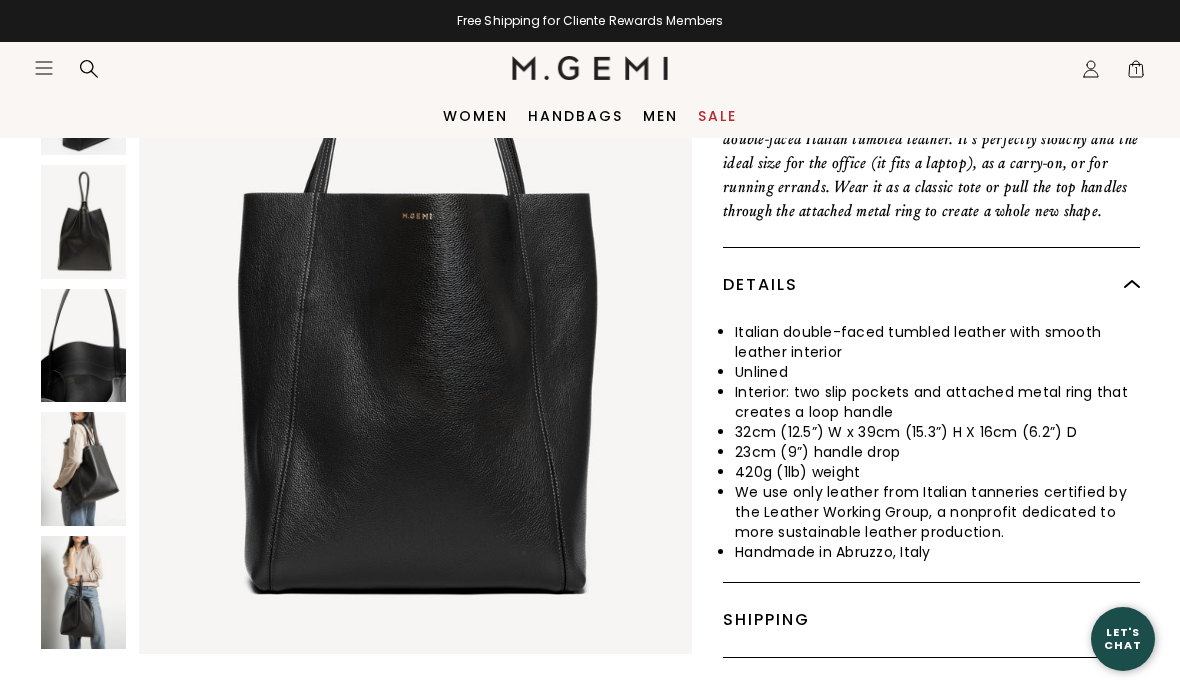 click on "Interior: two slip pockets and attached metal ring that creates a loop handle" at bounding box center [937, 402] 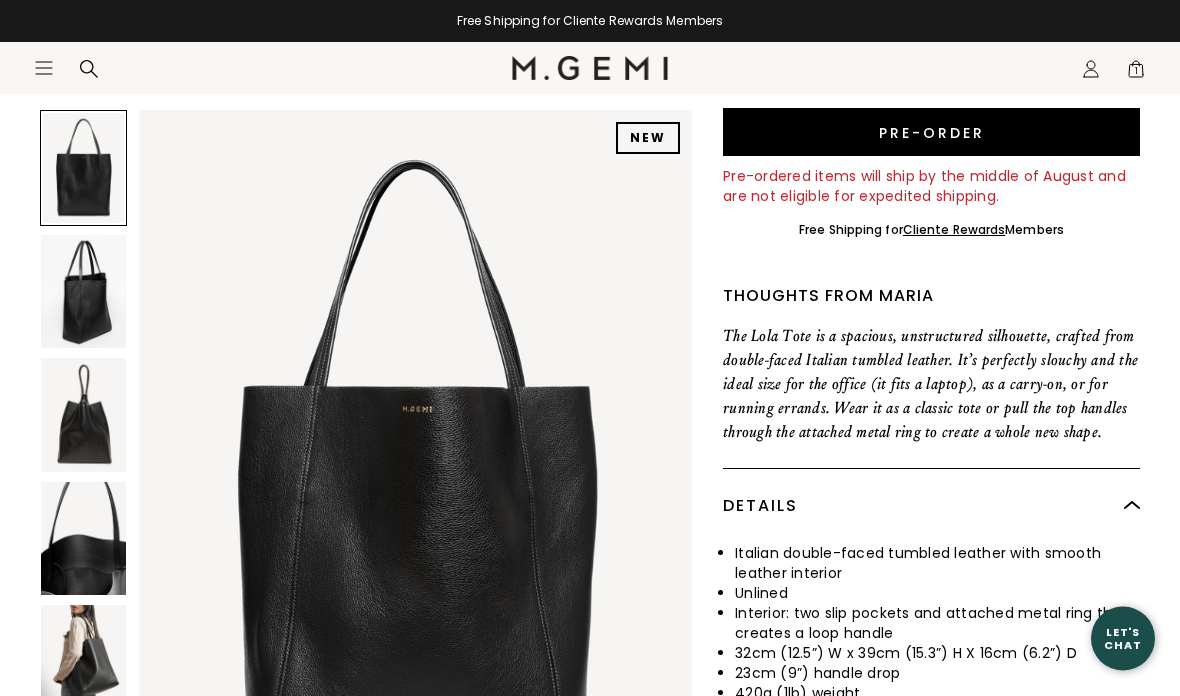 scroll, scrollTop: 351, scrollLeft: 0, axis: vertical 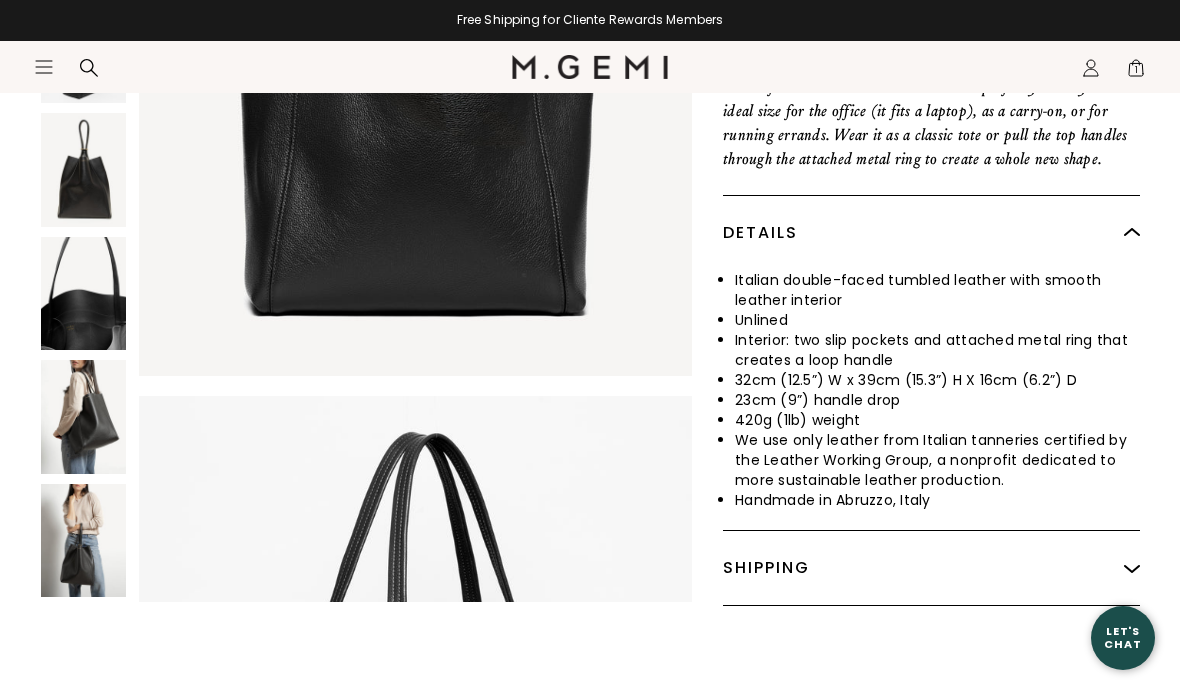 click at bounding box center (83, 542) 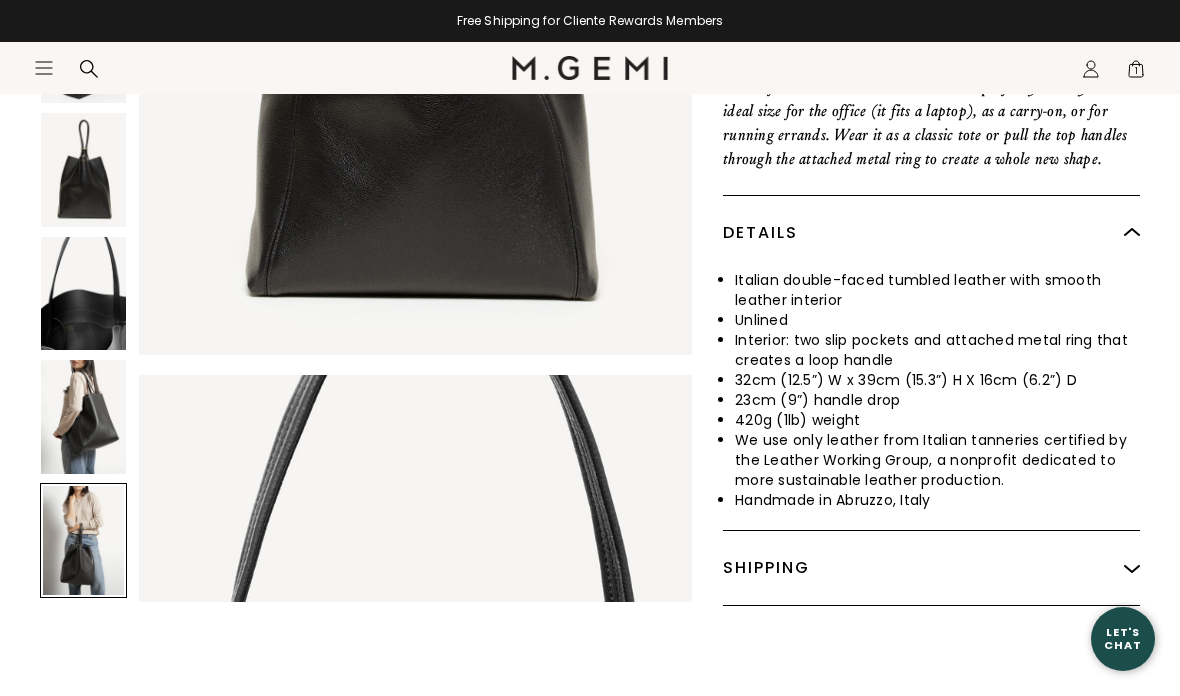 scroll, scrollTop: 3786, scrollLeft: 0, axis: vertical 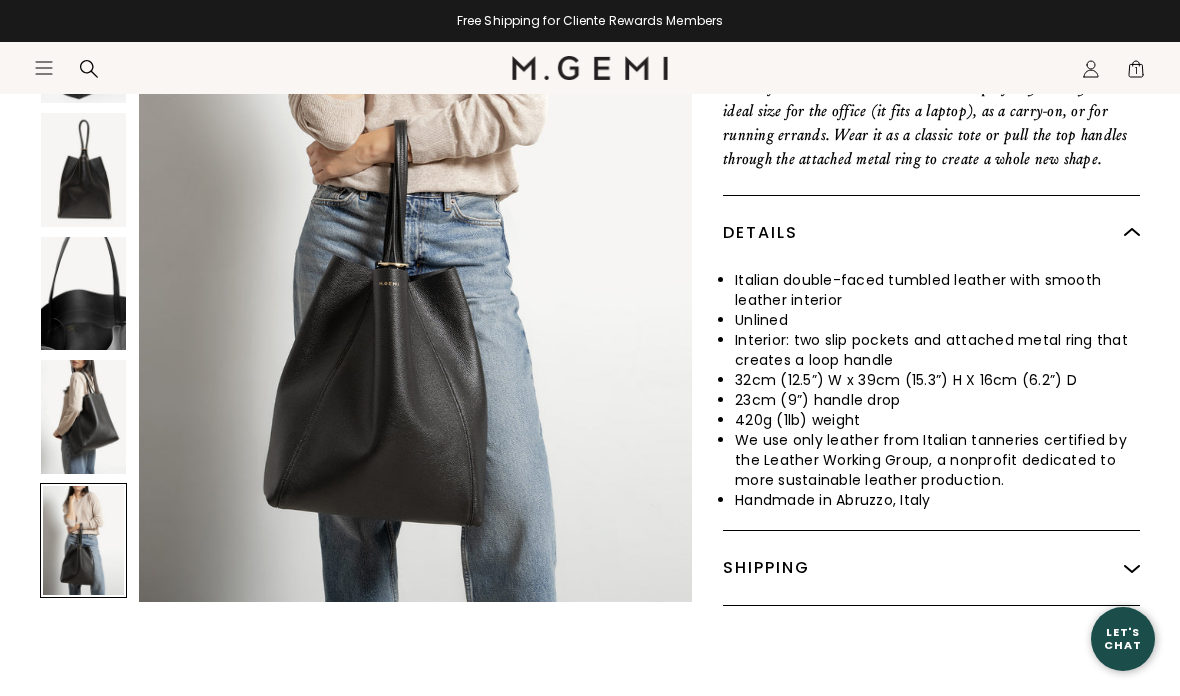 click at bounding box center [83, 417] 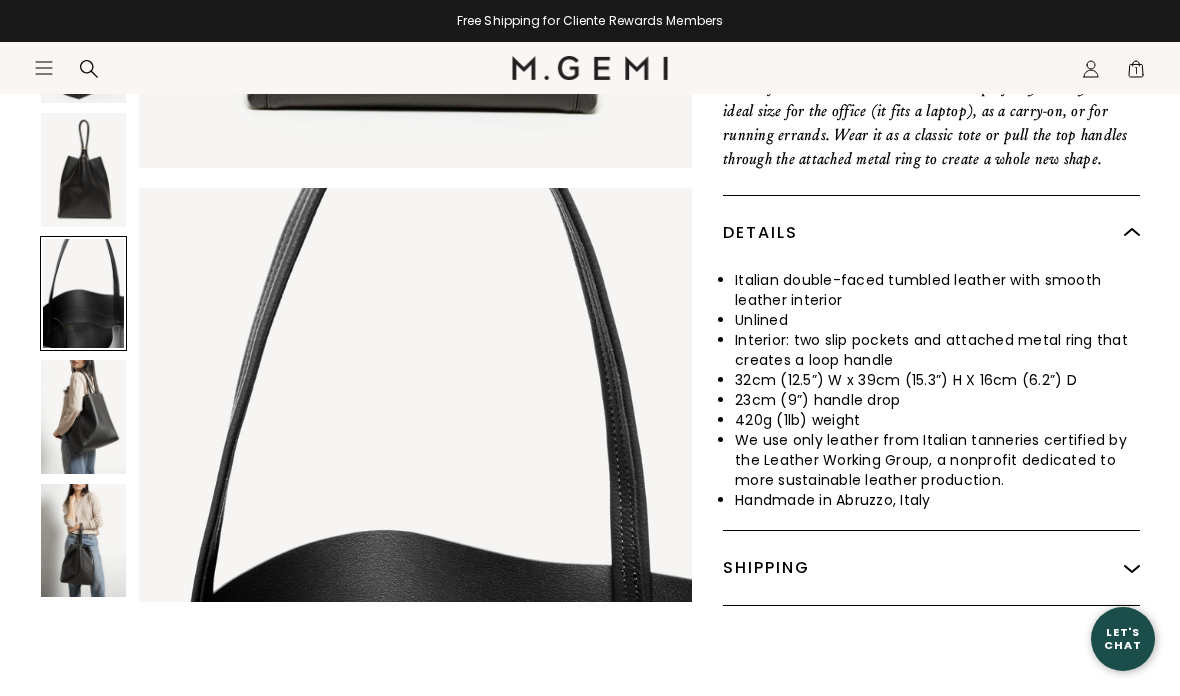 scroll, scrollTop: 1838, scrollLeft: 0, axis: vertical 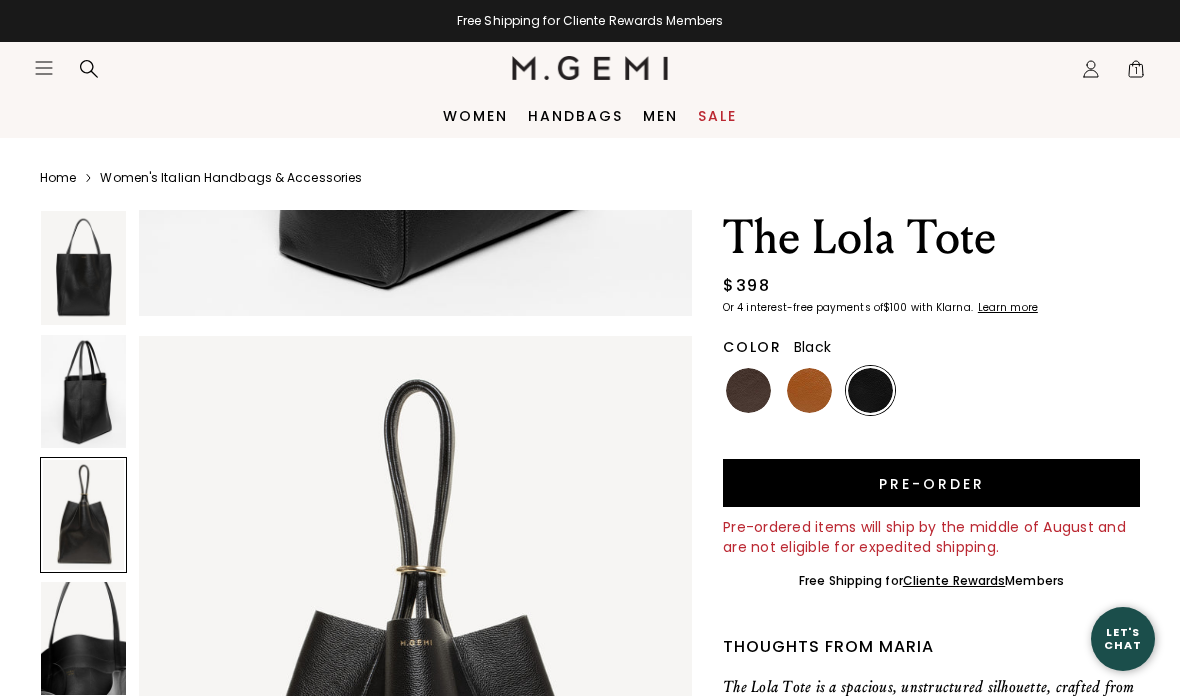 click at bounding box center (748, 390) 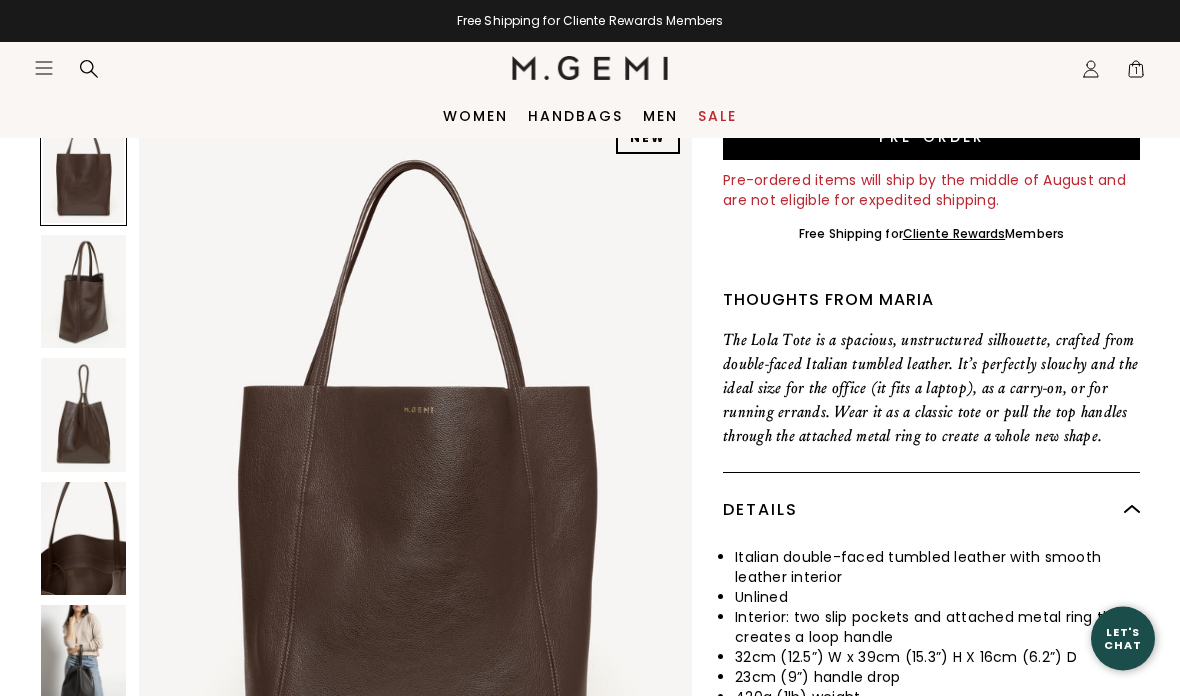scroll, scrollTop: 345, scrollLeft: 0, axis: vertical 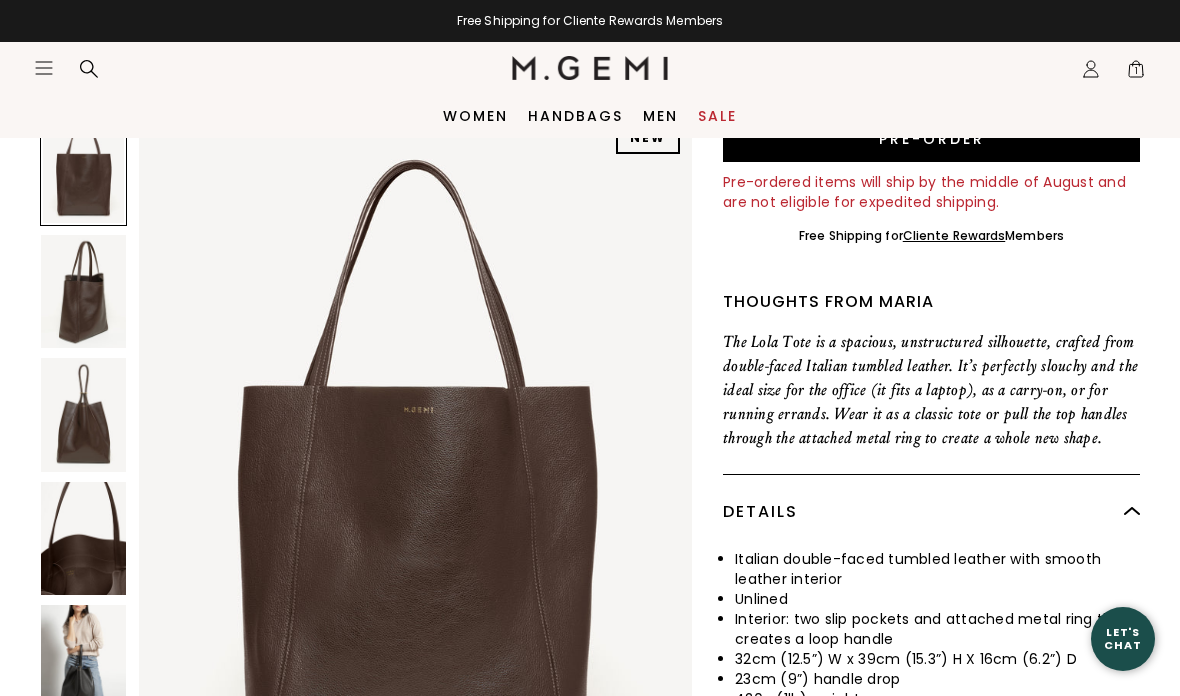 click at bounding box center (83, 539) 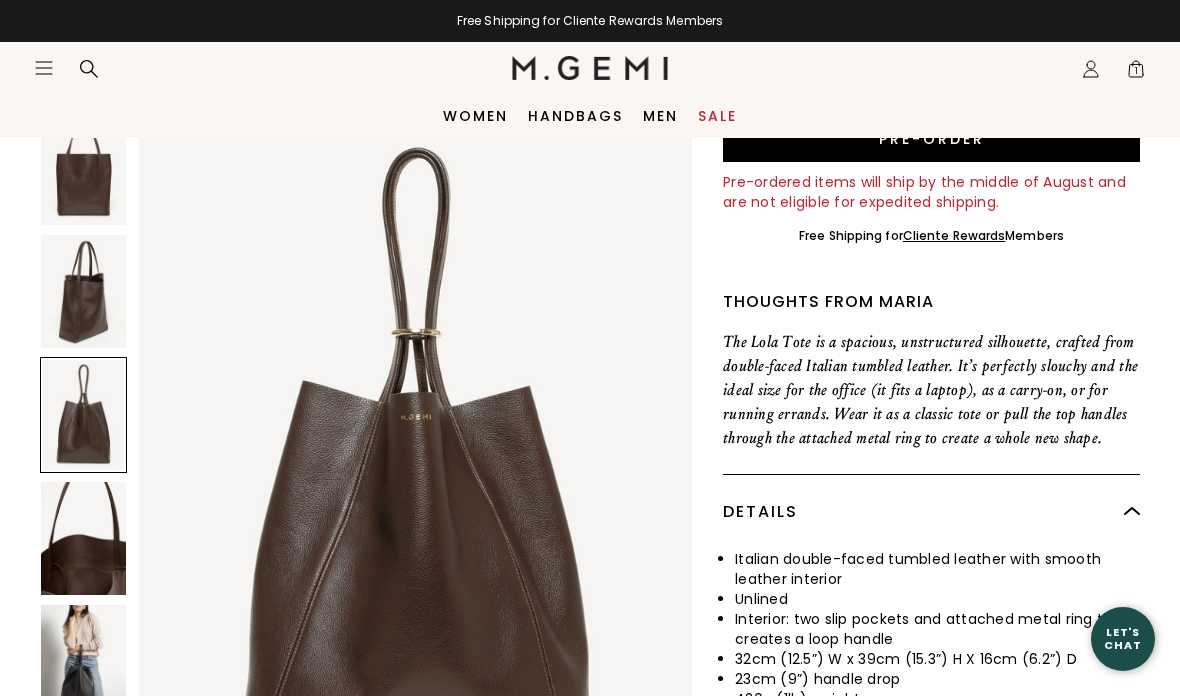 scroll, scrollTop: 1518, scrollLeft: 0, axis: vertical 